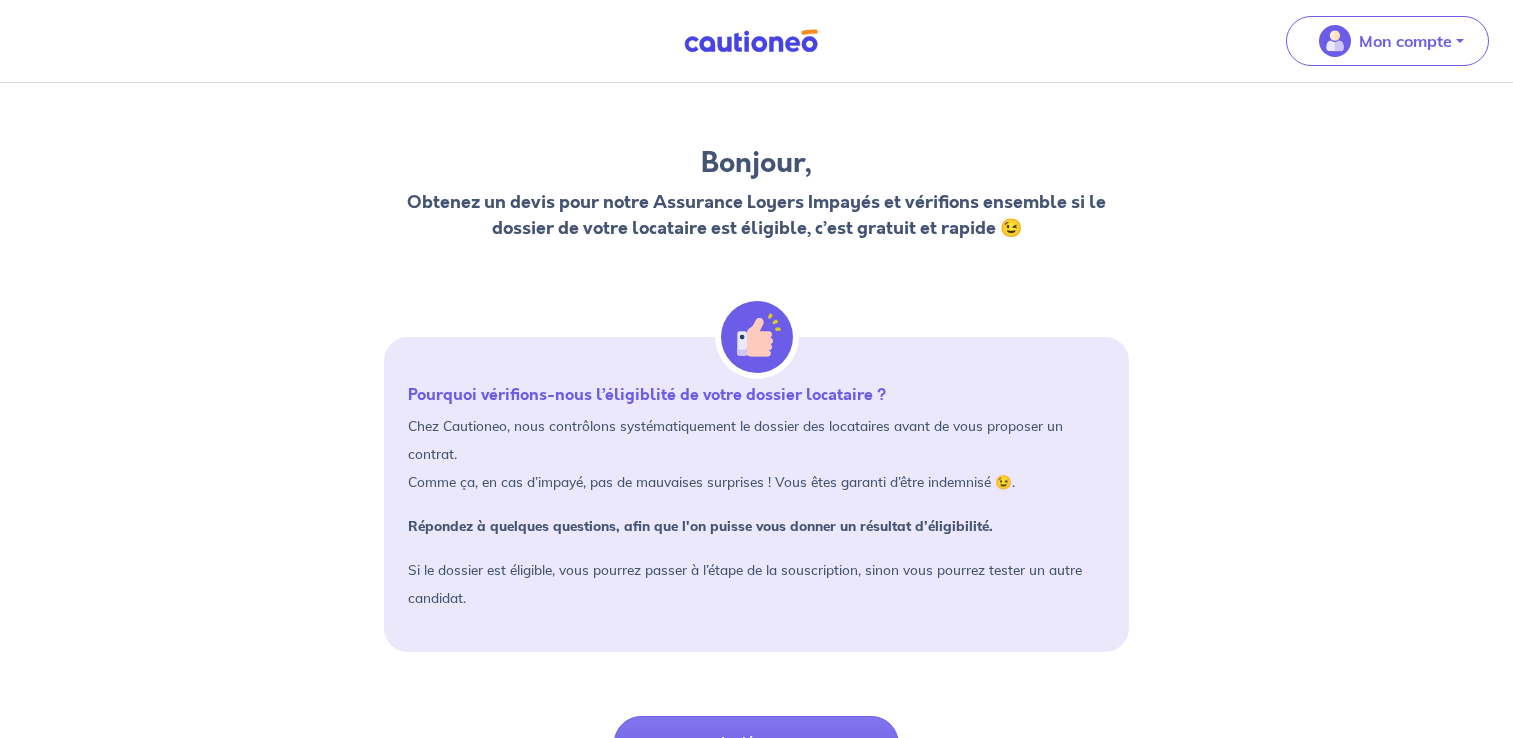 scroll, scrollTop: 0, scrollLeft: 0, axis: both 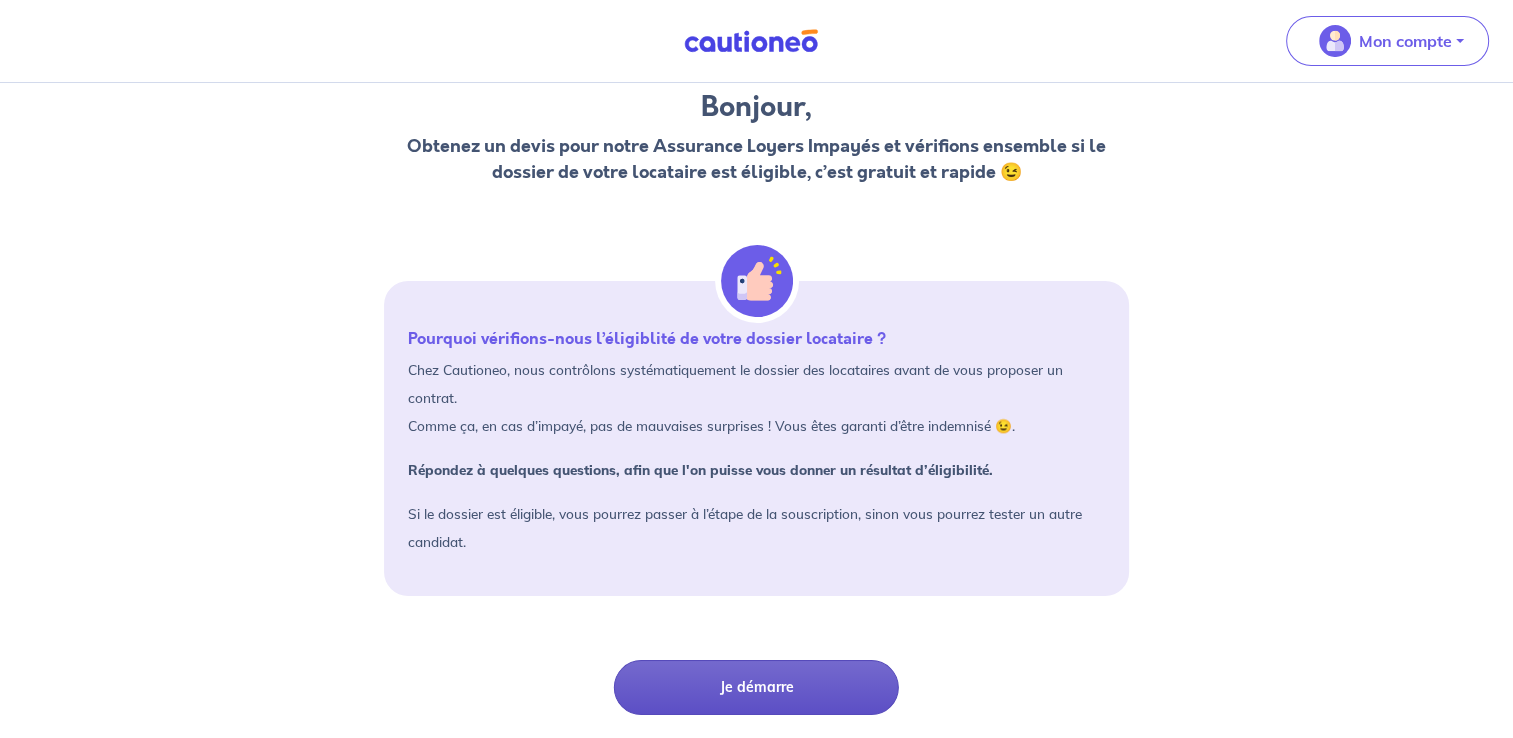click on "Je démarre" at bounding box center (756, 687) 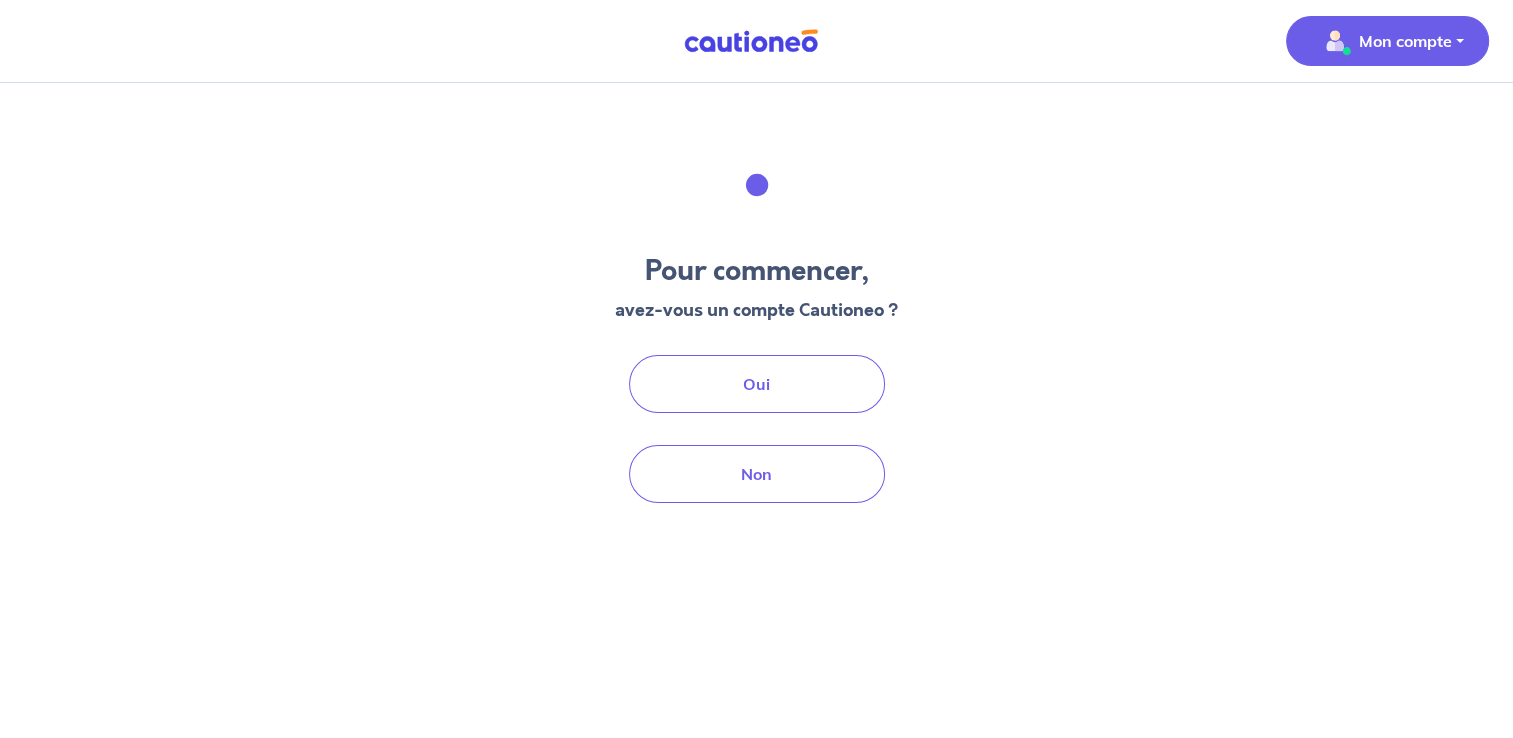 scroll, scrollTop: 0, scrollLeft: 0, axis: both 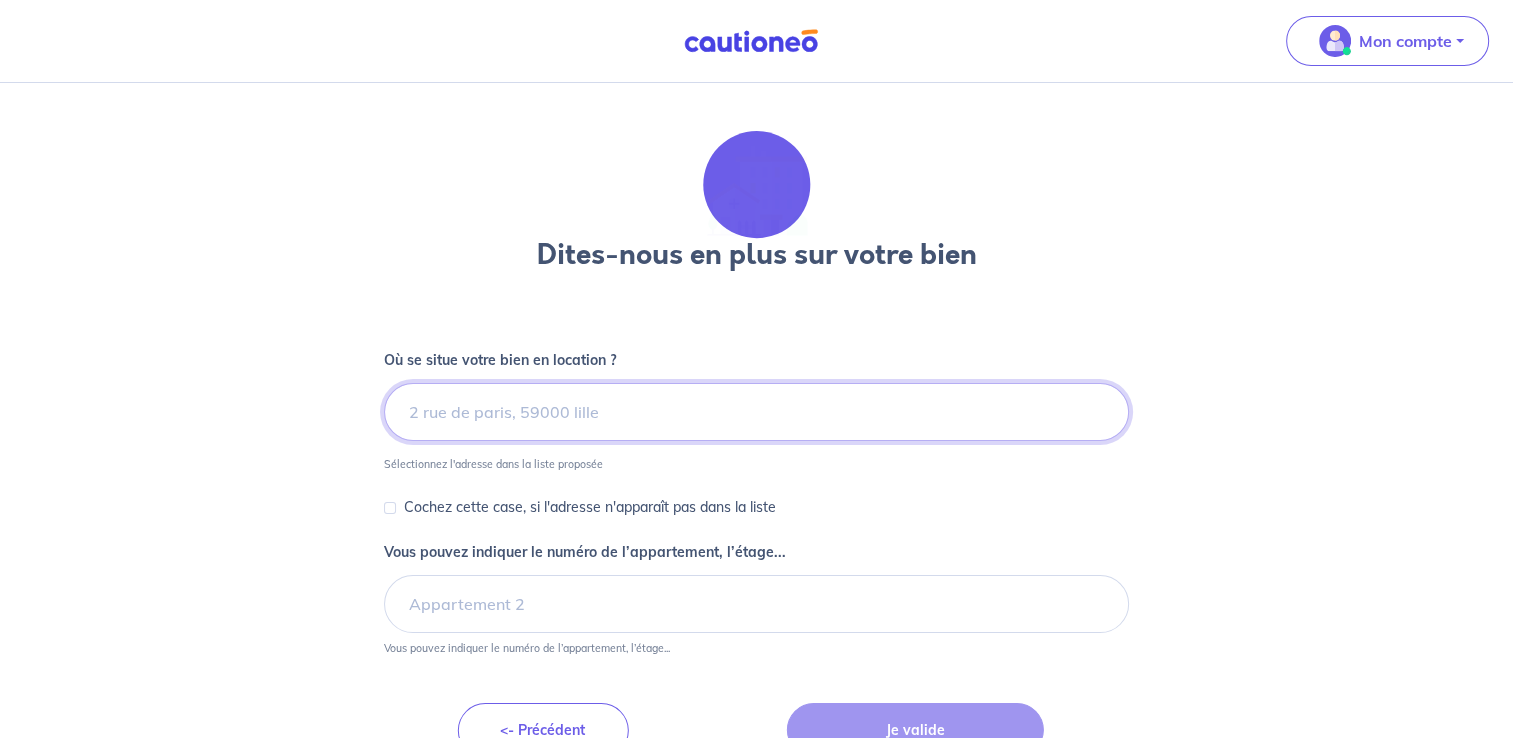 click at bounding box center [756, 412] 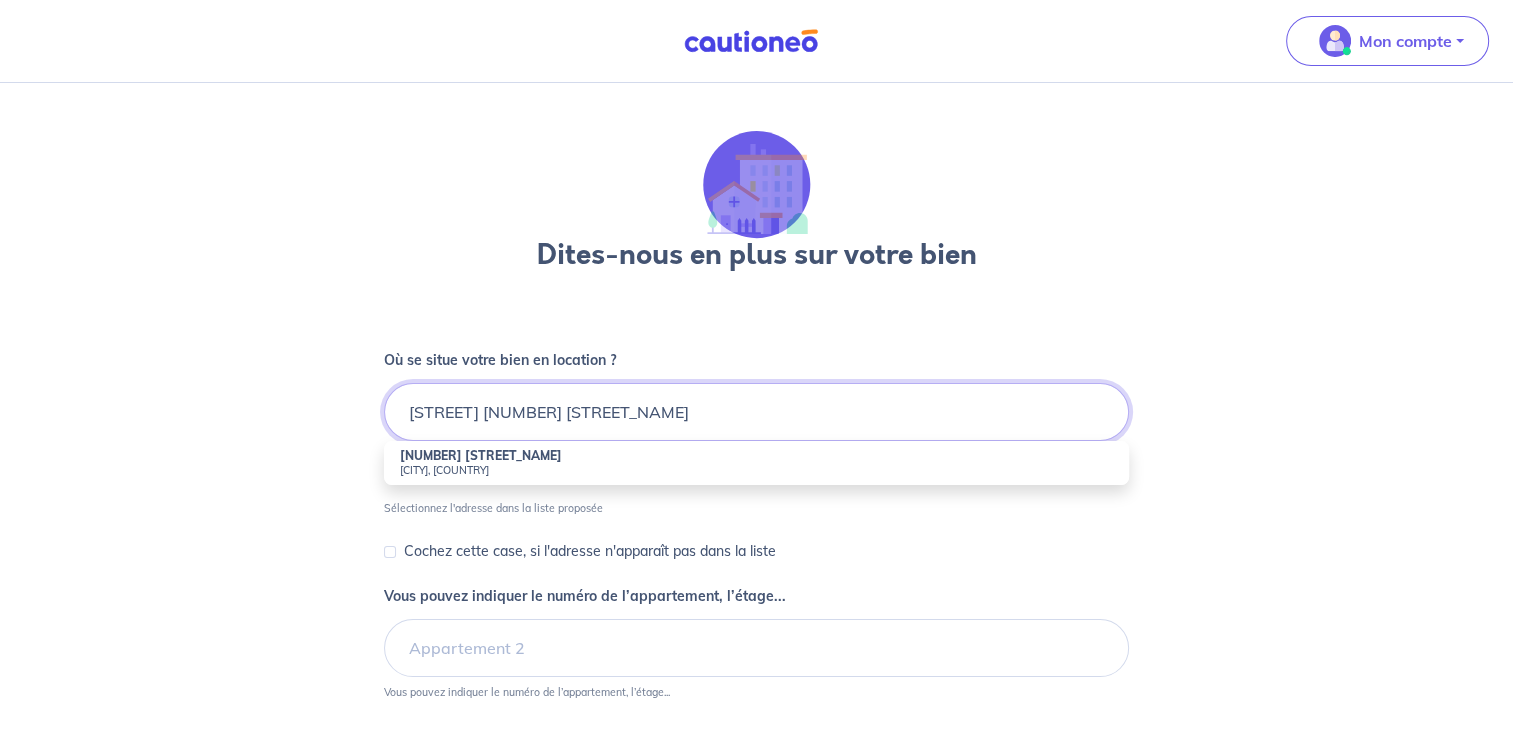 type on "[STREET] [NUMBER] [STREET_NAME]" 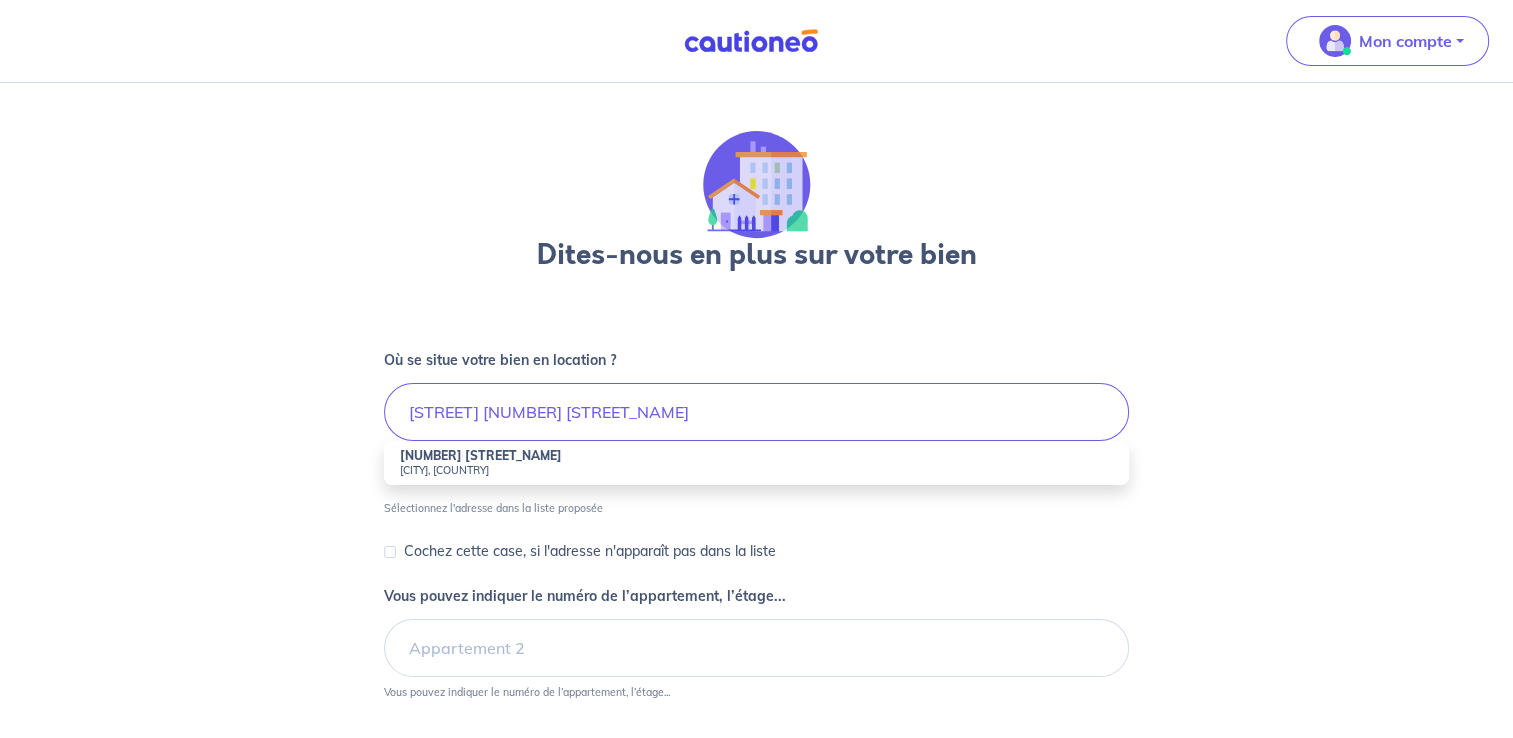 click on "[NUMBER] [STREET_NAME]" at bounding box center (481, 455) 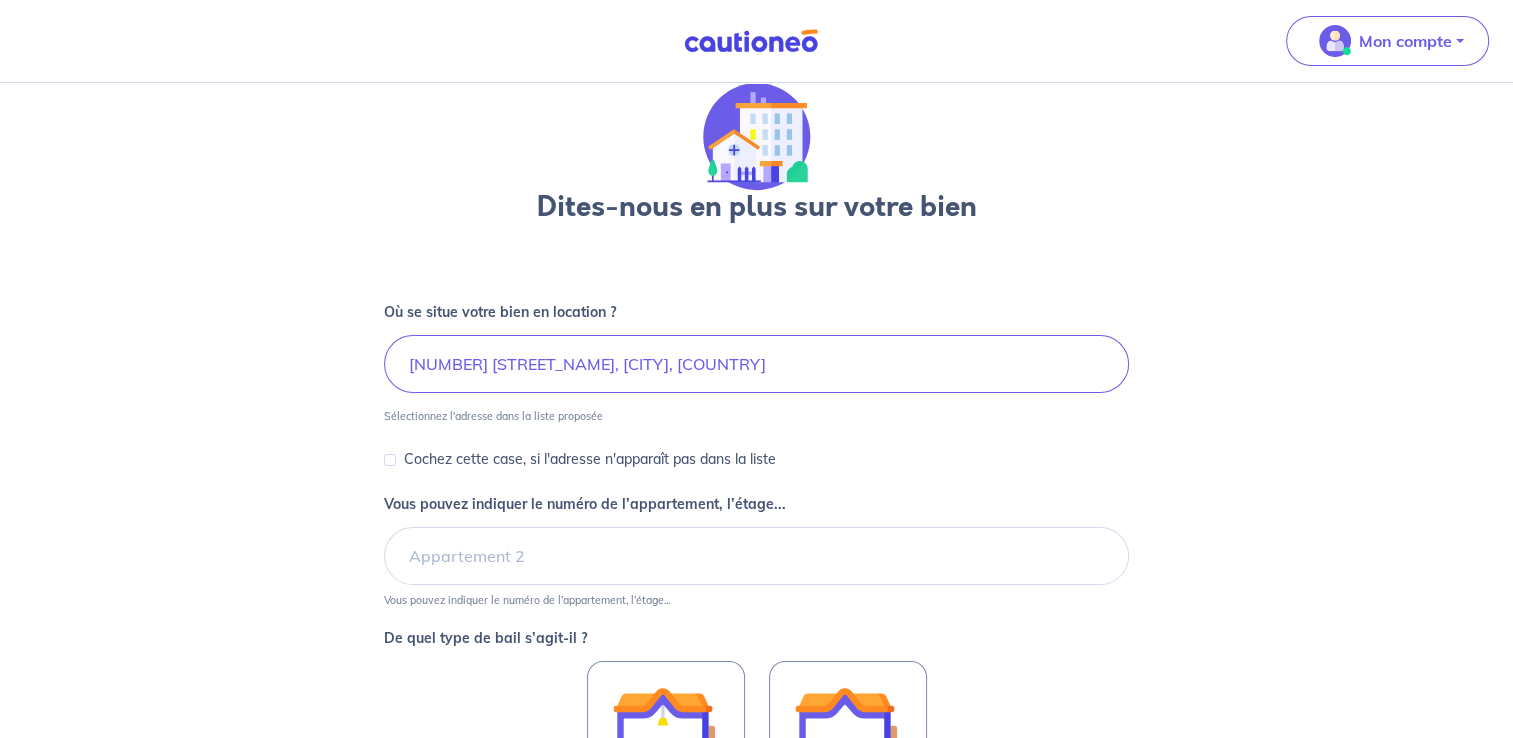 scroll, scrollTop: 52, scrollLeft: 0, axis: vertical 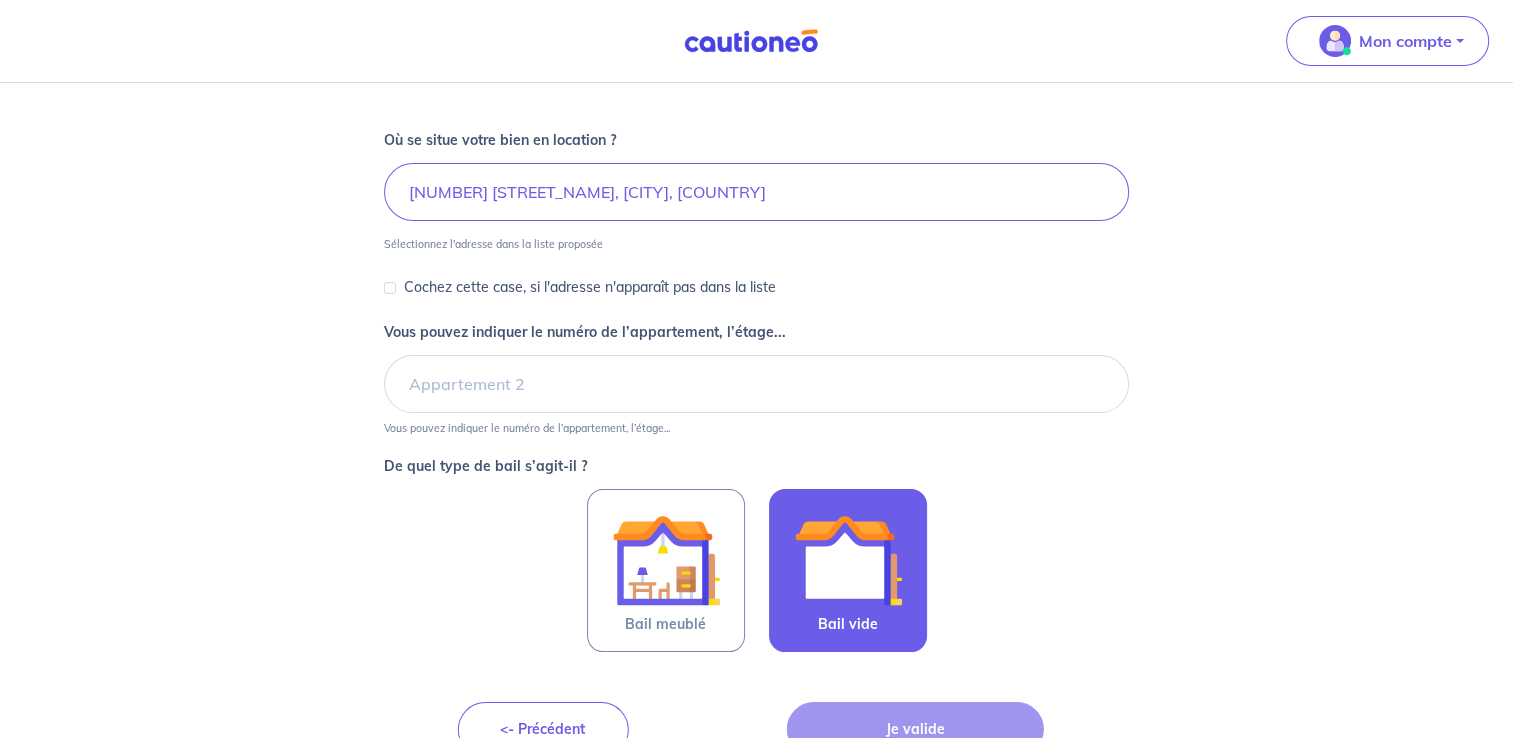 click at bounding box center (848, 560) 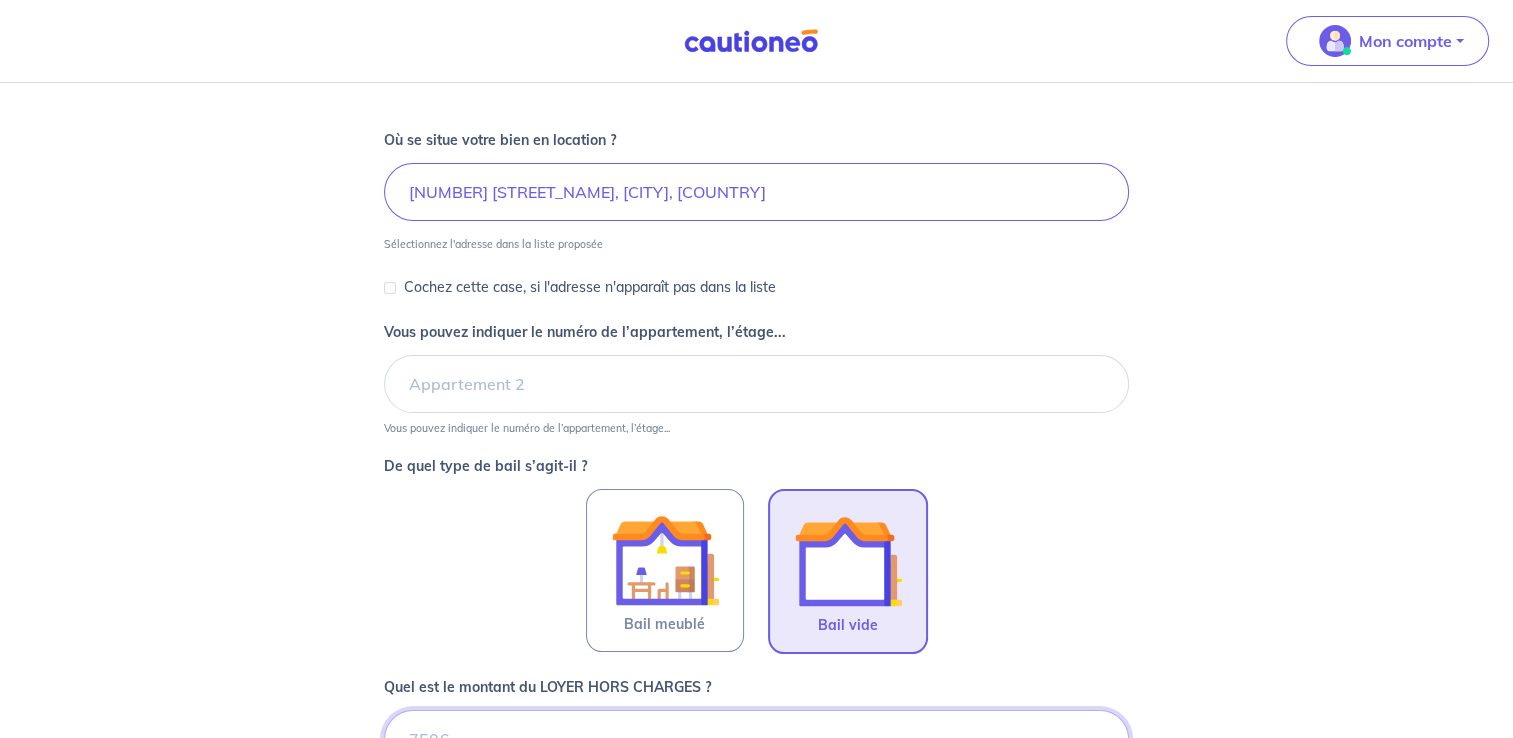 scroll, scrollTop: 228, scrollLeft: 0, axis: vertical 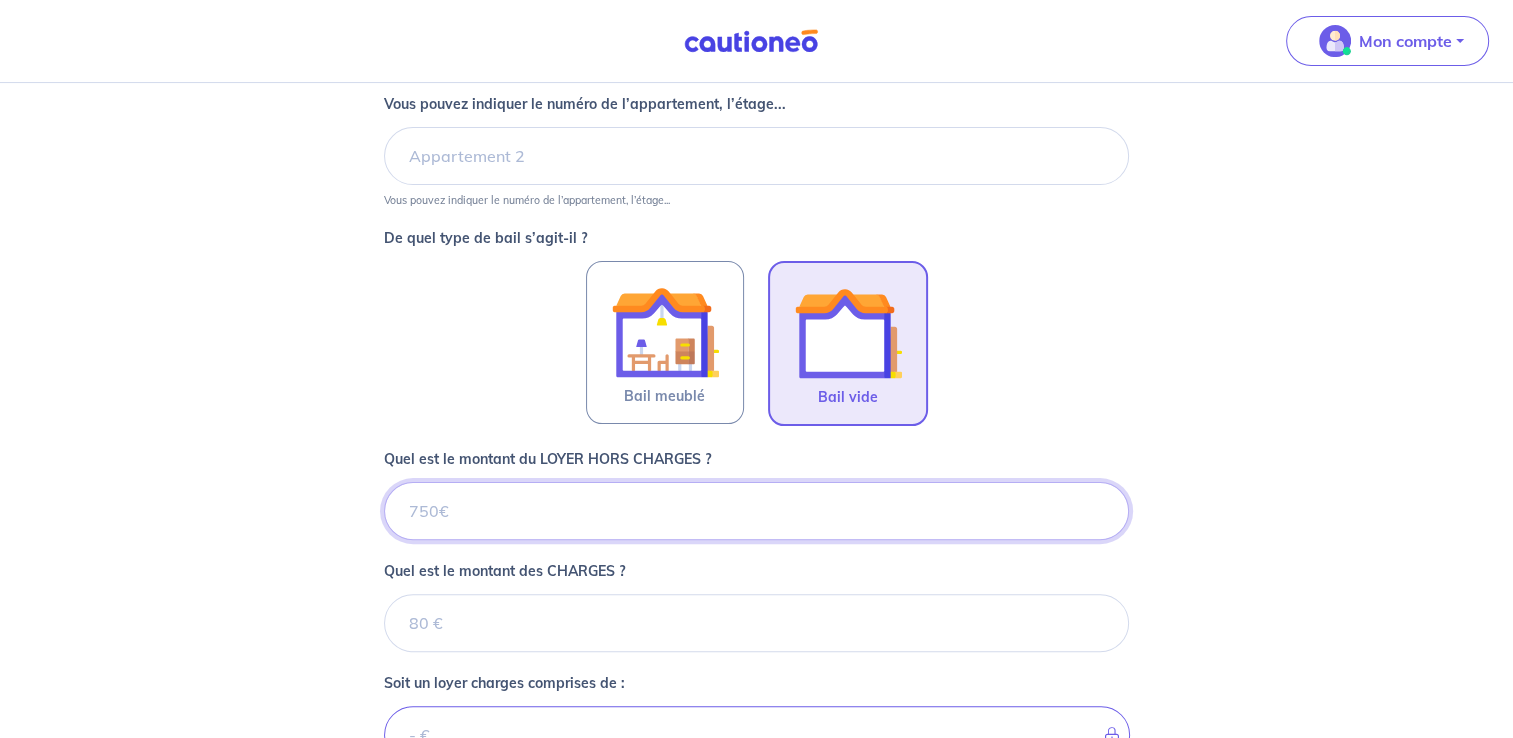 click on "Quel est le montant du LOYER HORS CHARGES ?" at bounding box center (756, 511) 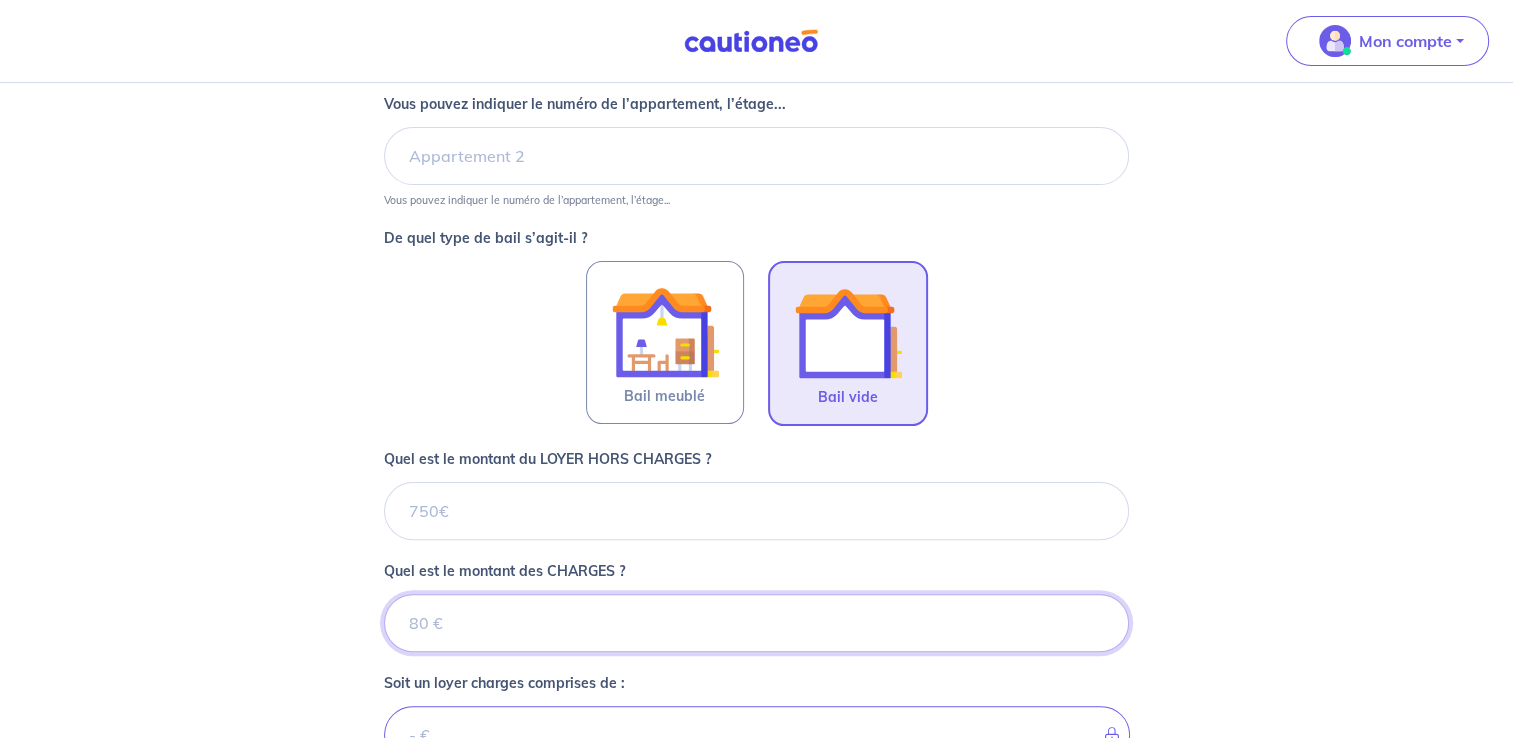 click on "Quel est le montant des CHARGES ?" at bounding box center (756, 623) 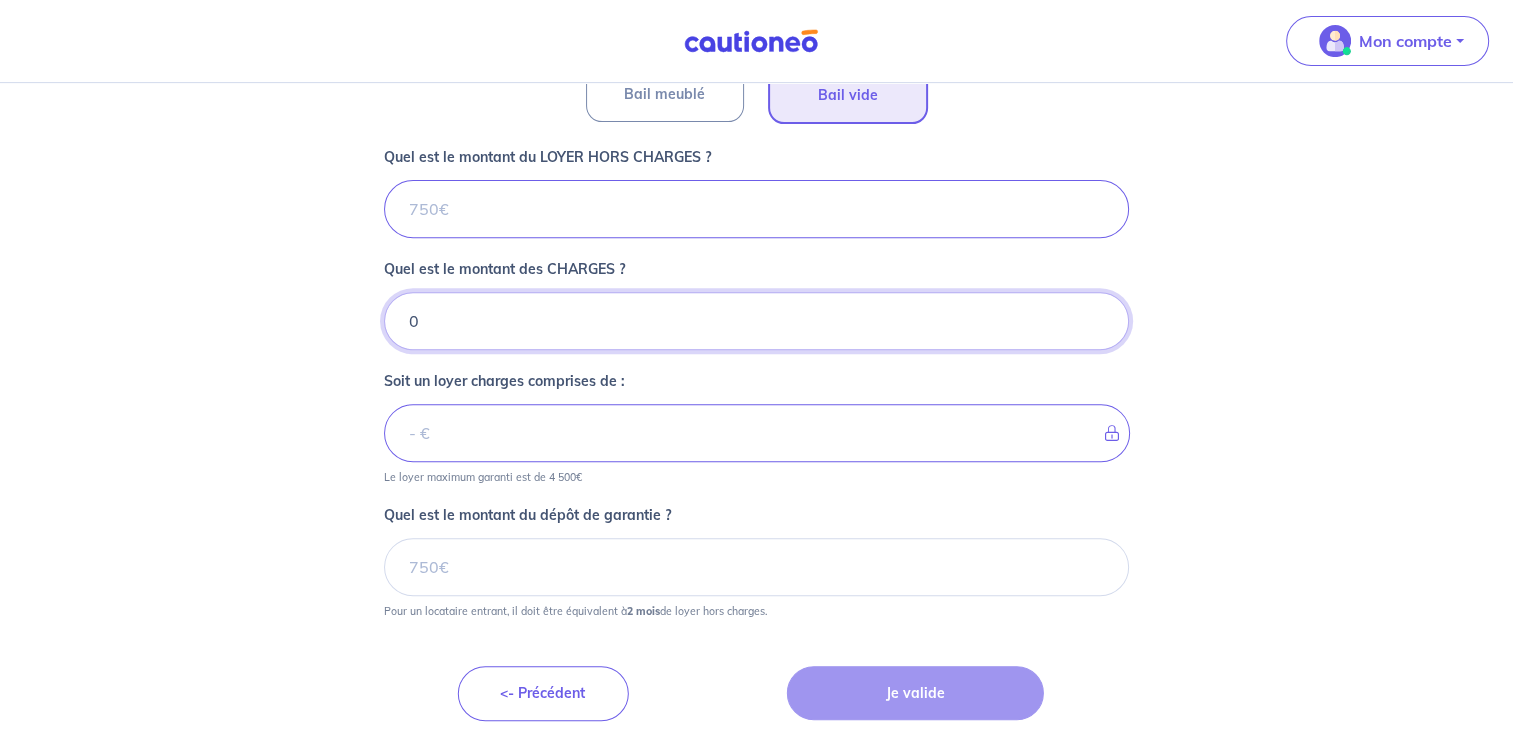 scroll, scrollTop: 753, scrollLeft: 0, axis: vertical 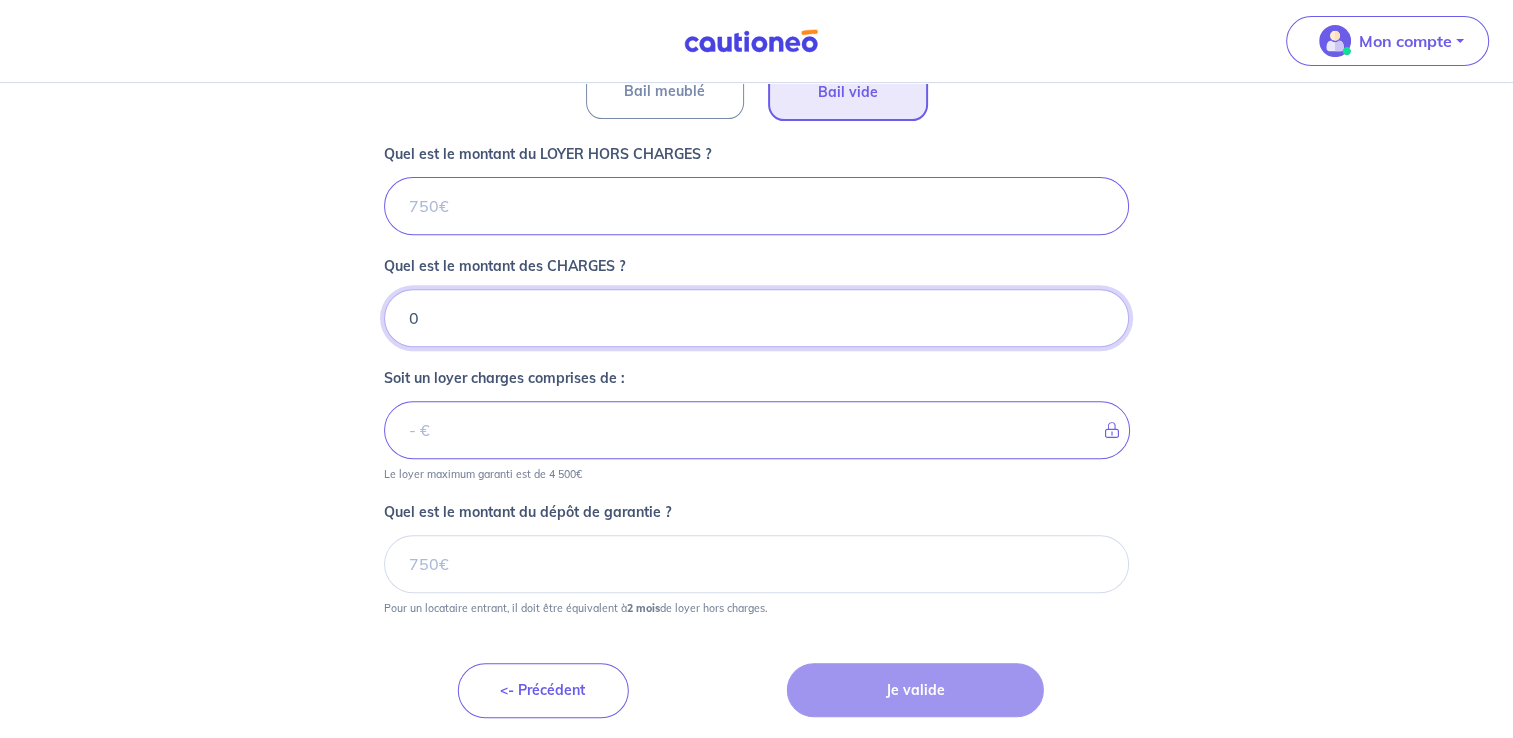 type on "0" 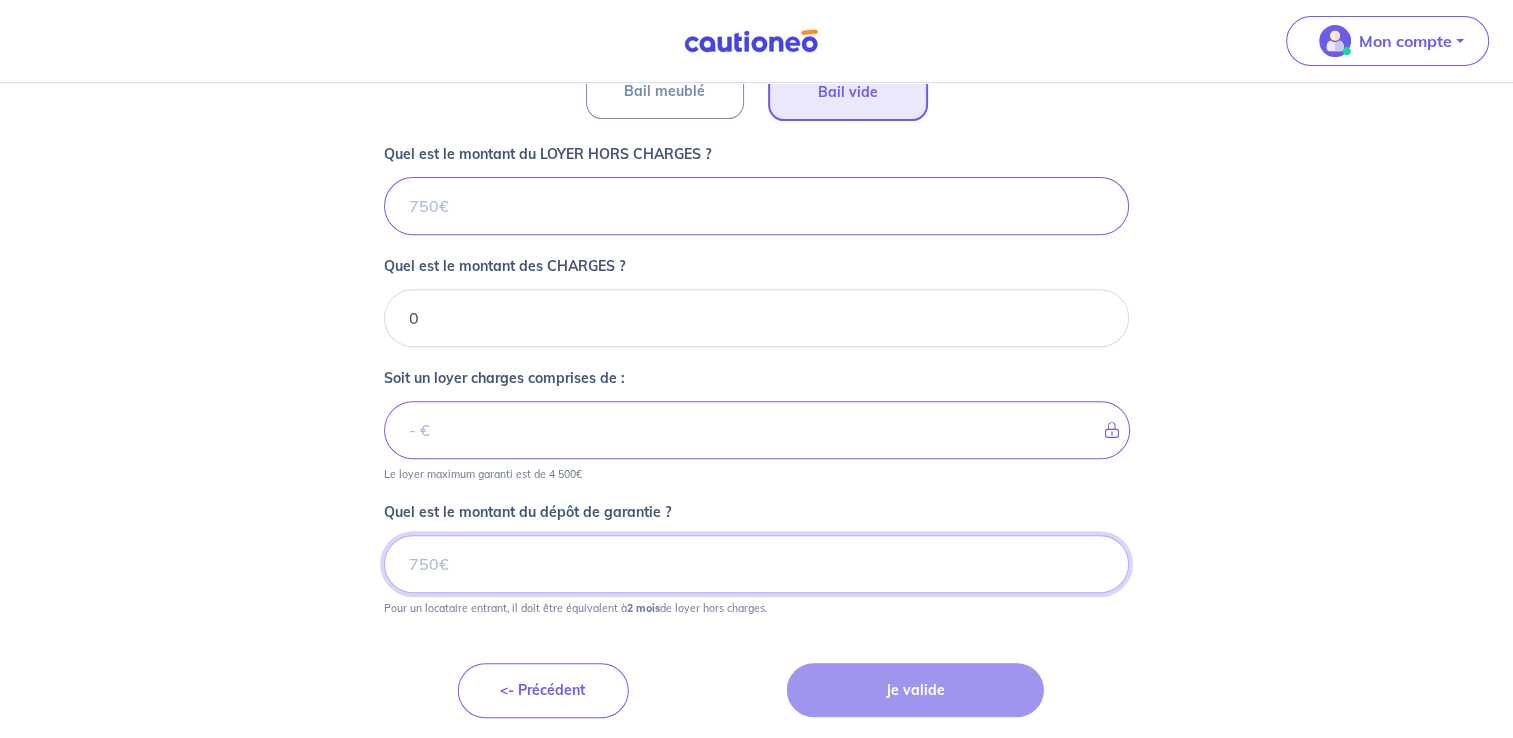 click on "Quel est le montant du dépôt de garantie ?" at bounding box center [756, 564] 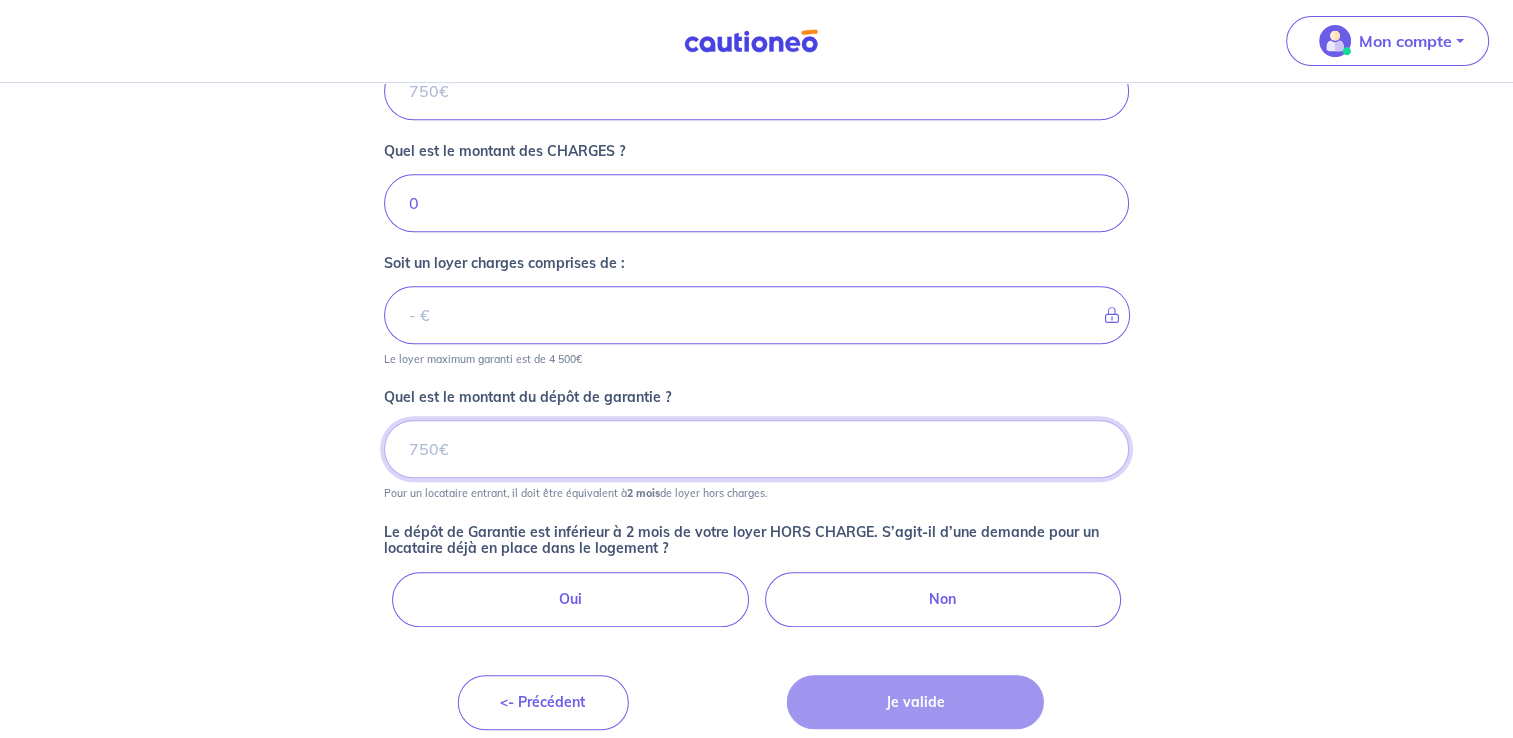 scroll, scrollTop: 880, scrollLeft: 0, axis: vertical 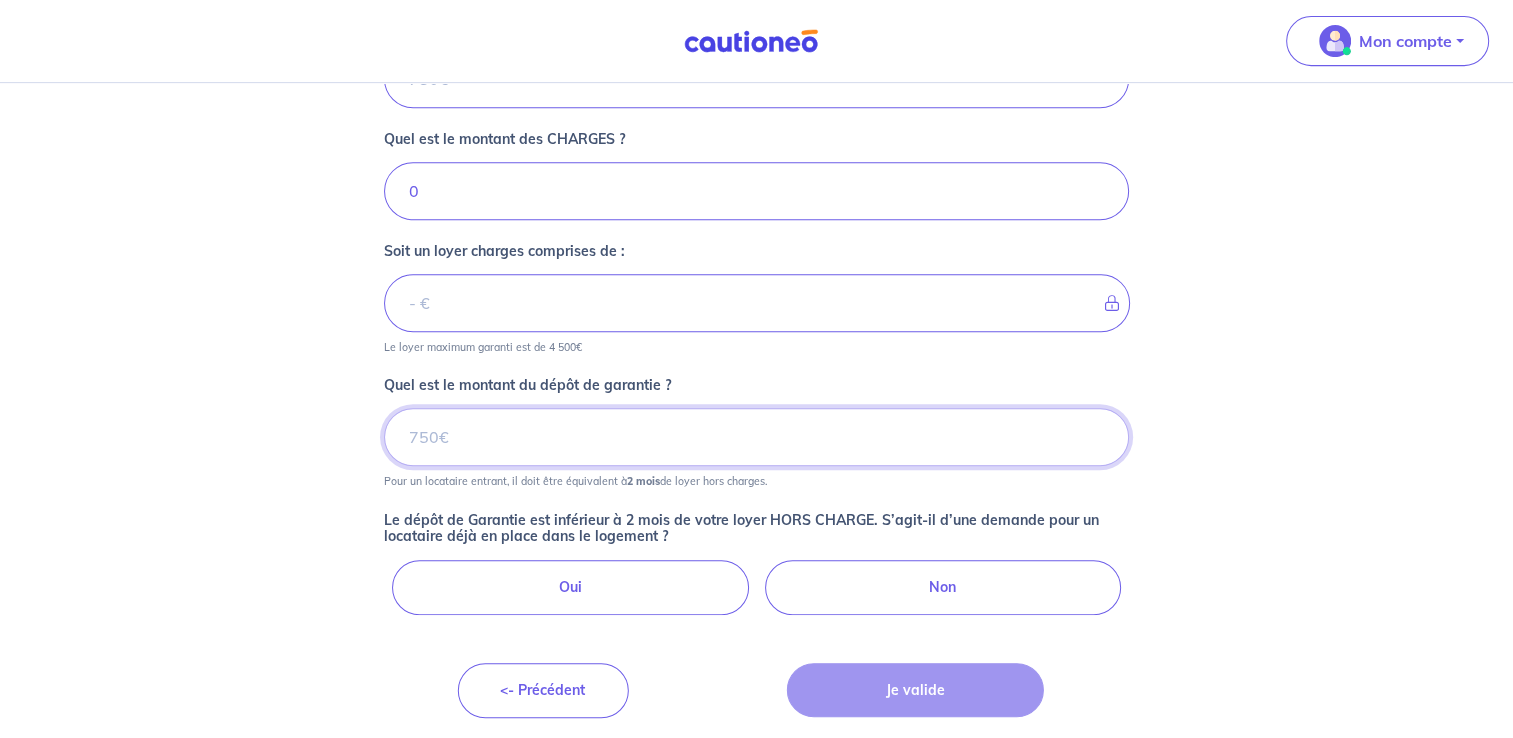 type on "[NUMBER]" 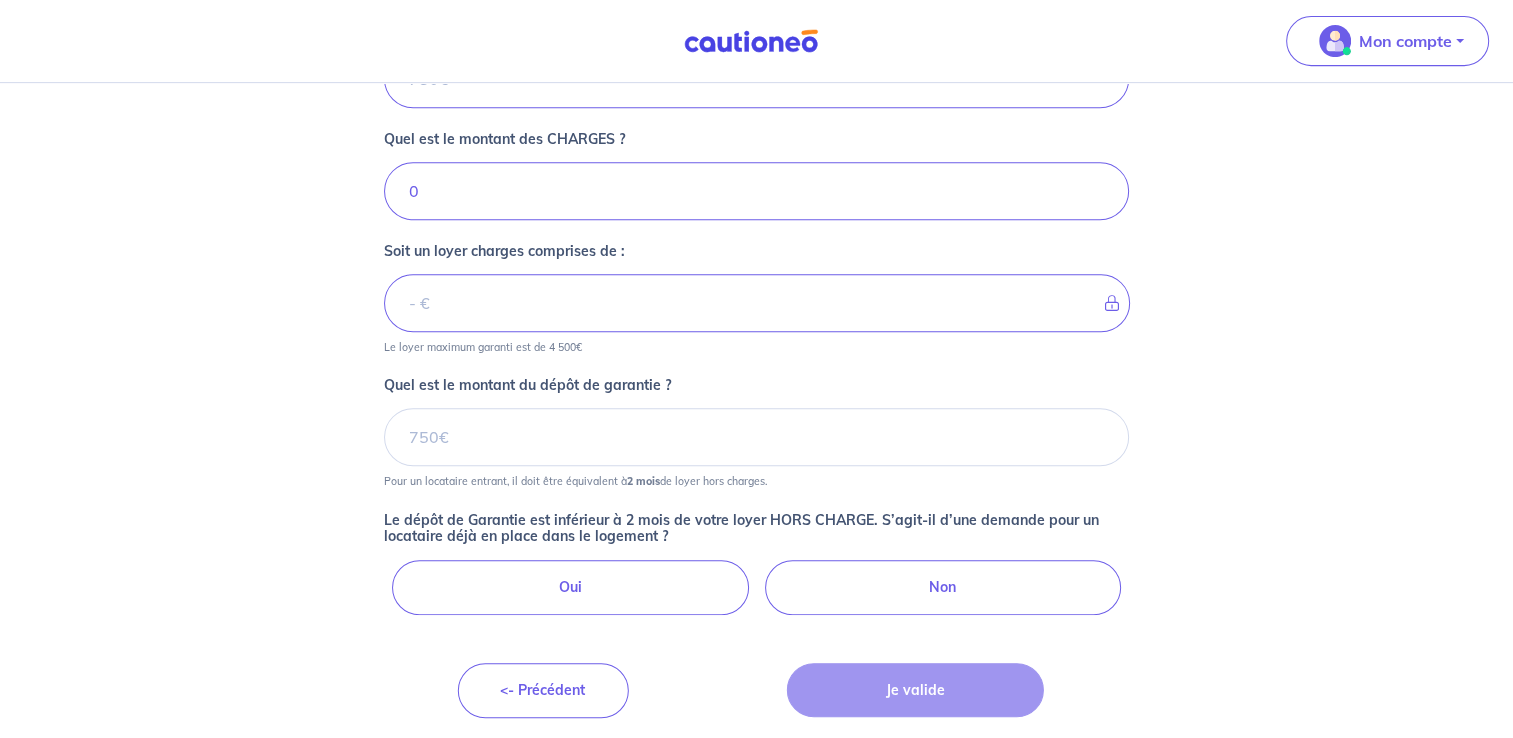 click on "Non" at bounding box center [943, 587] 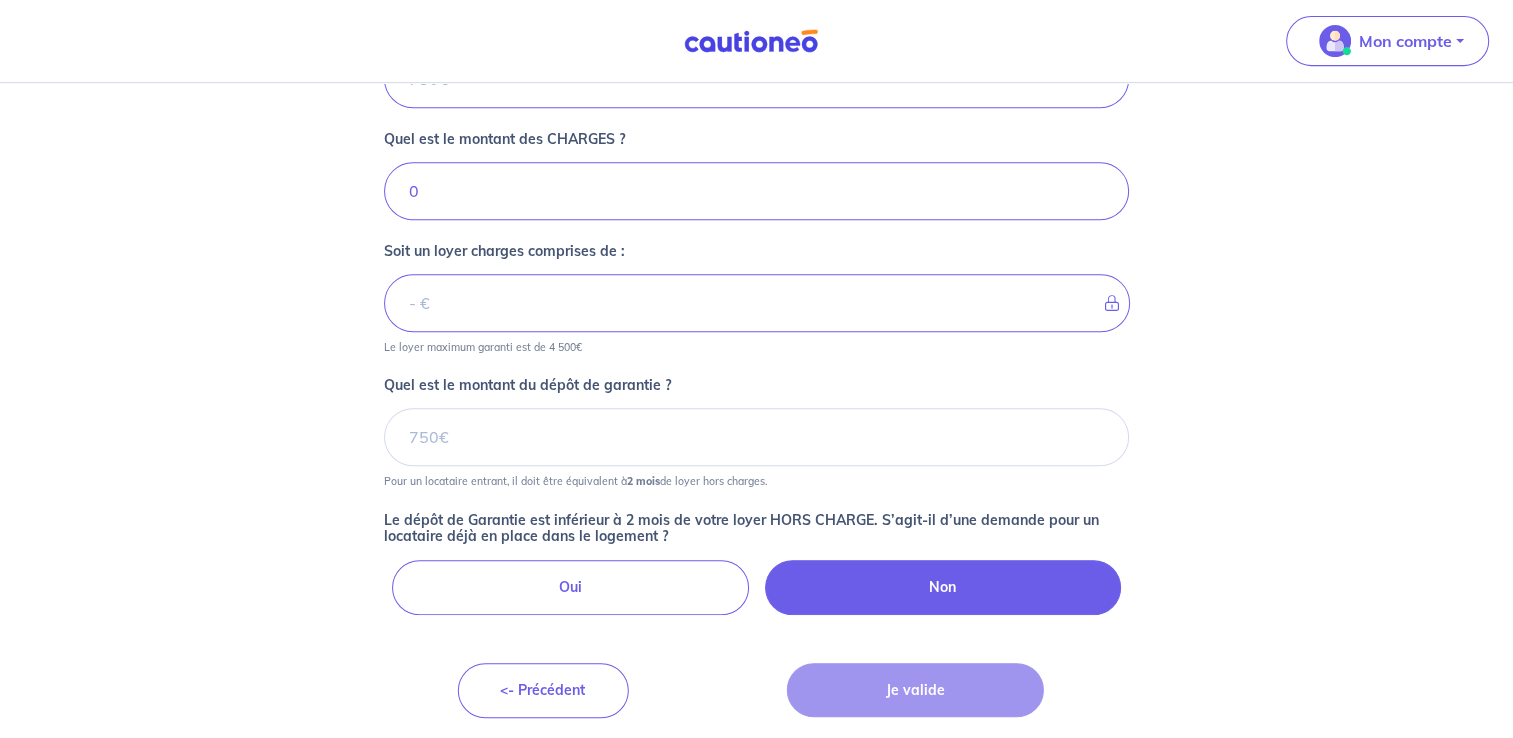 radio on "true" 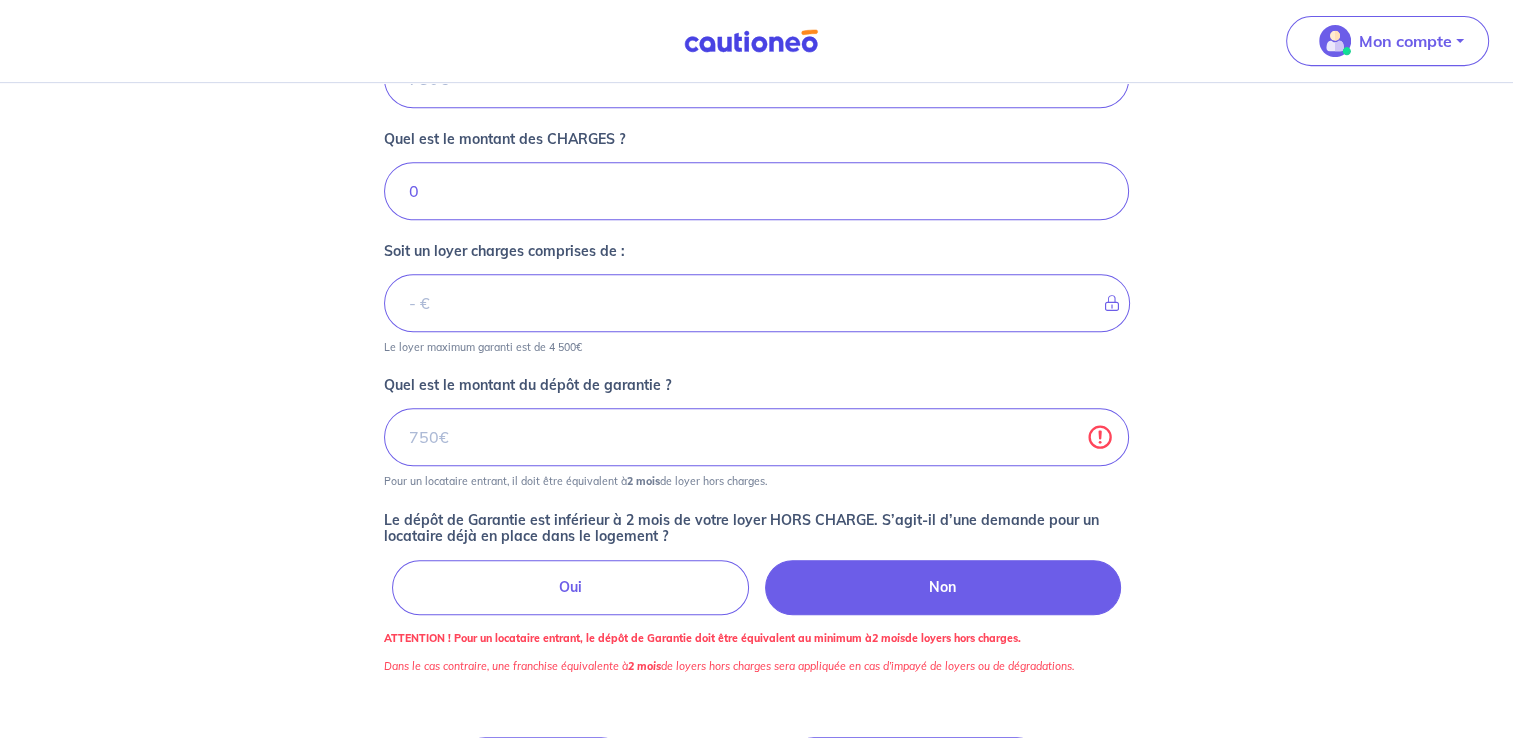 click on "Non" at bounding box center (943, 587) 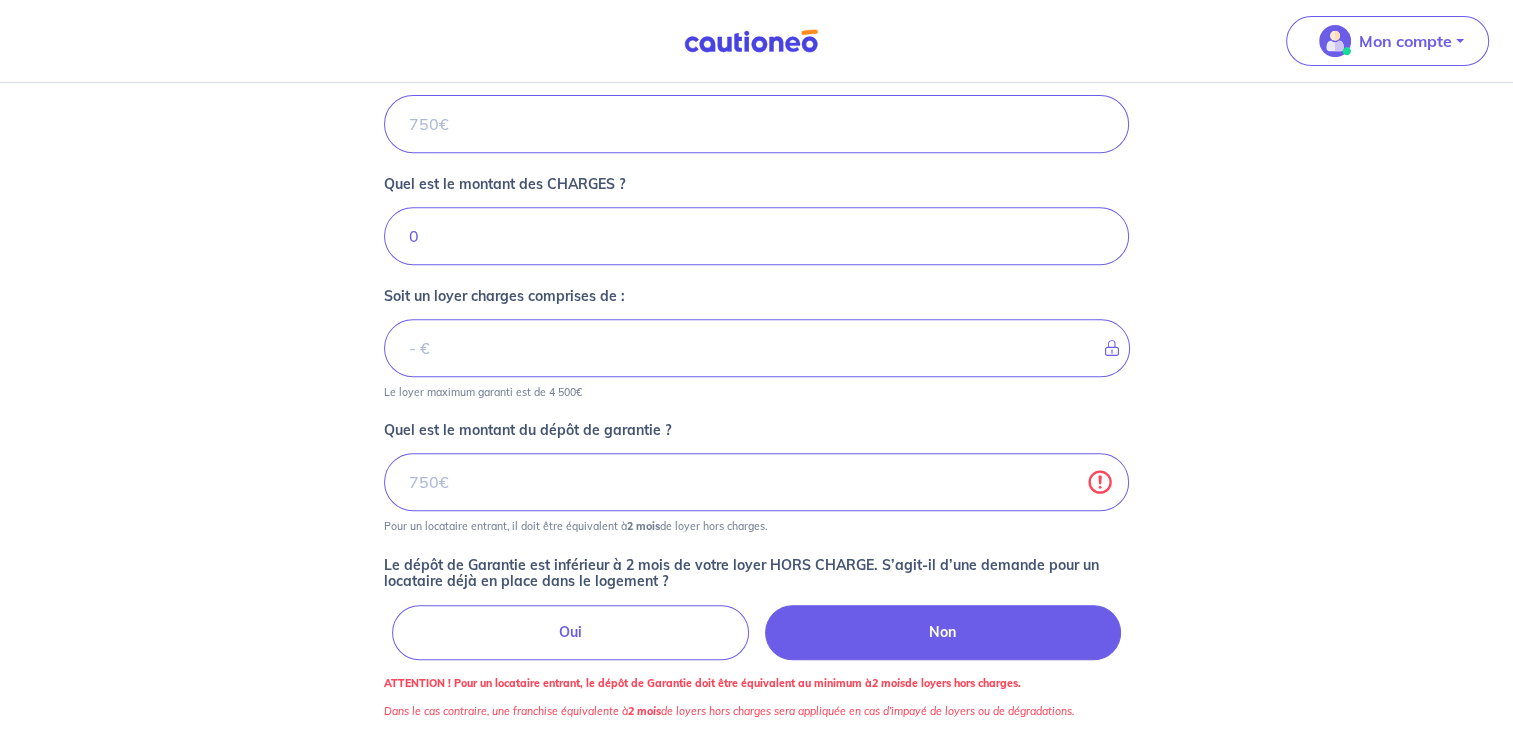 scroll, scrollTop: 954, scrollLeft: 0, axis: vertical 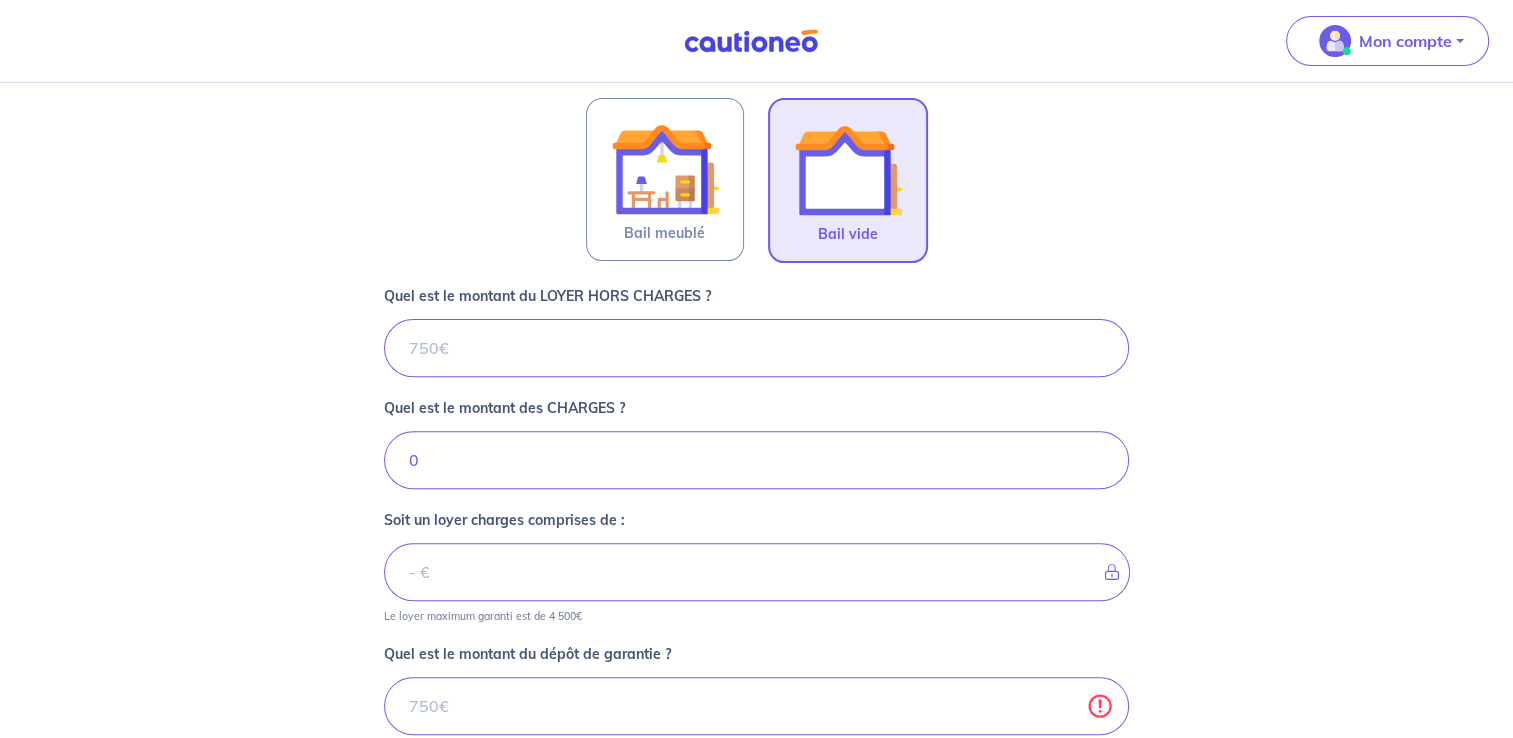 click at bounding box center (848, 170) 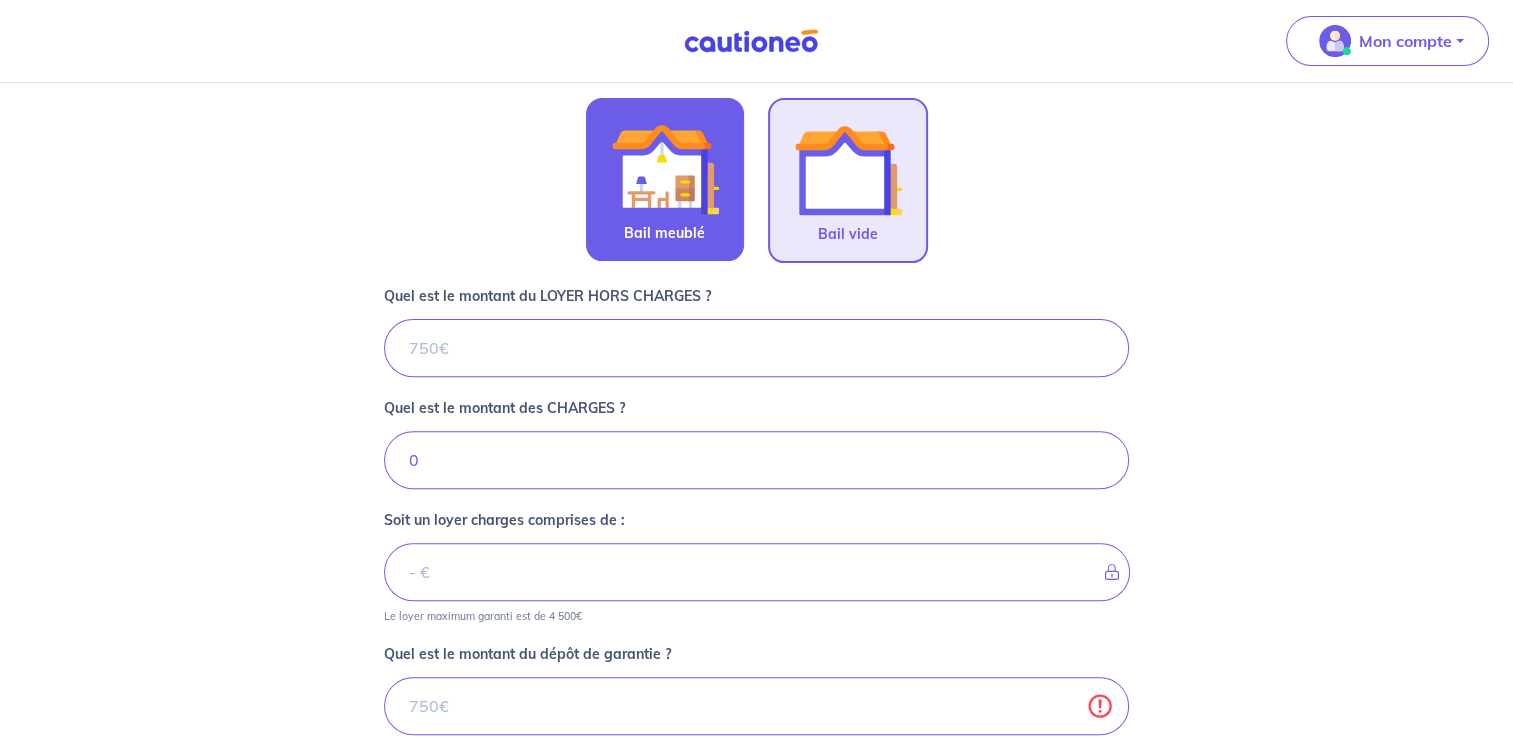 click on "Bail meublé" at bounding box center (665, 179) 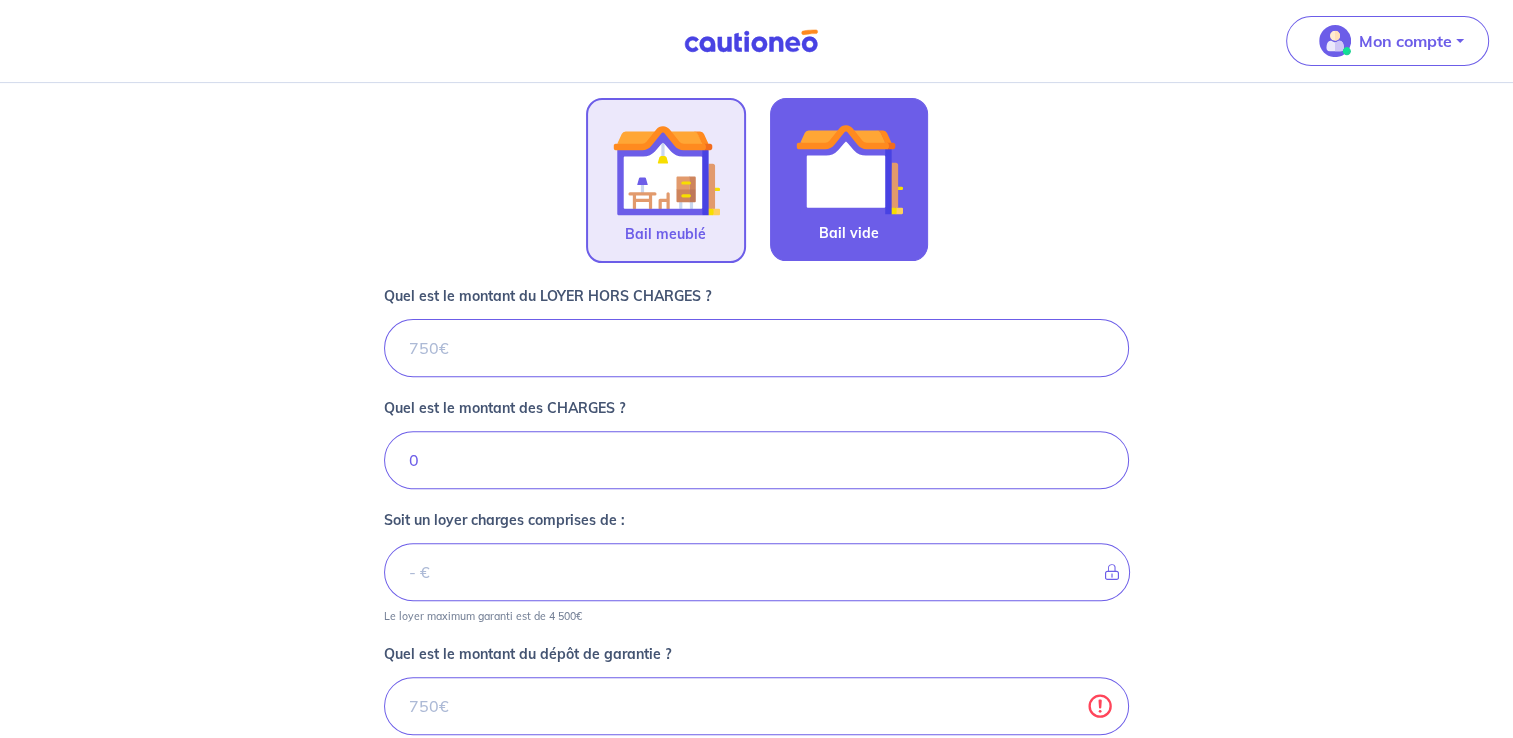 click at bounding box center (849, 169) 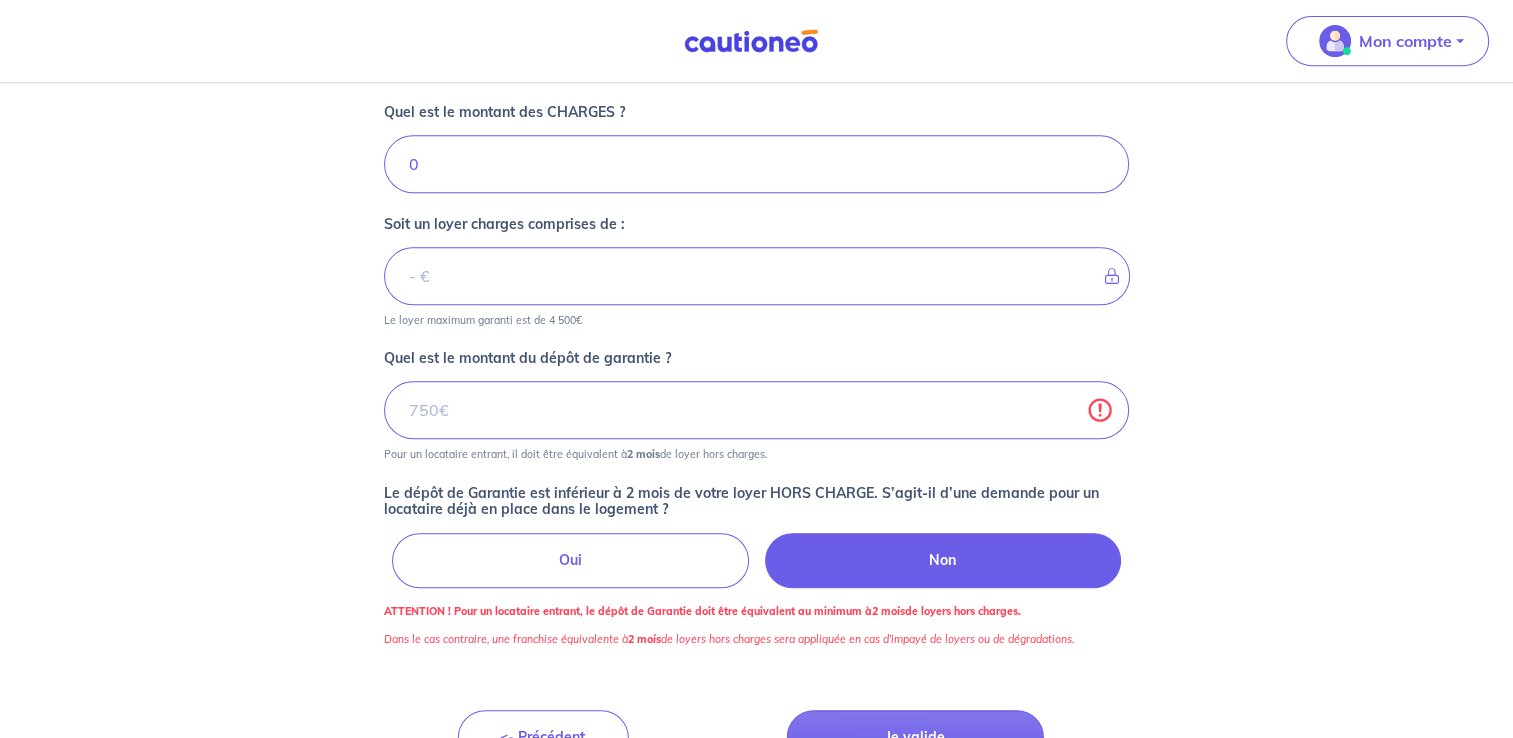 scroll, scrollTop: 954, scrollLeft: 0, axis: vertical 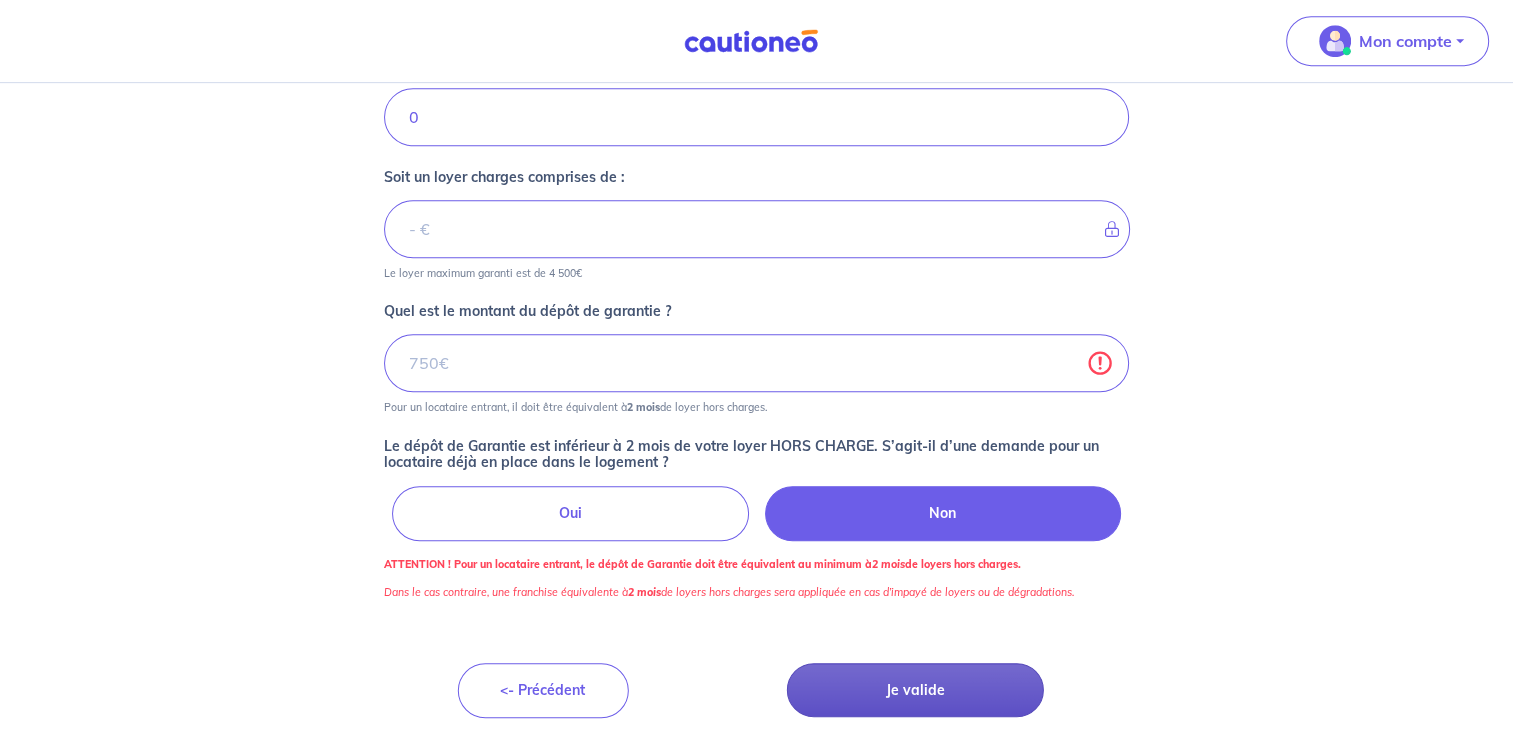 click on "Je valide" at bounding box center (915, 690) 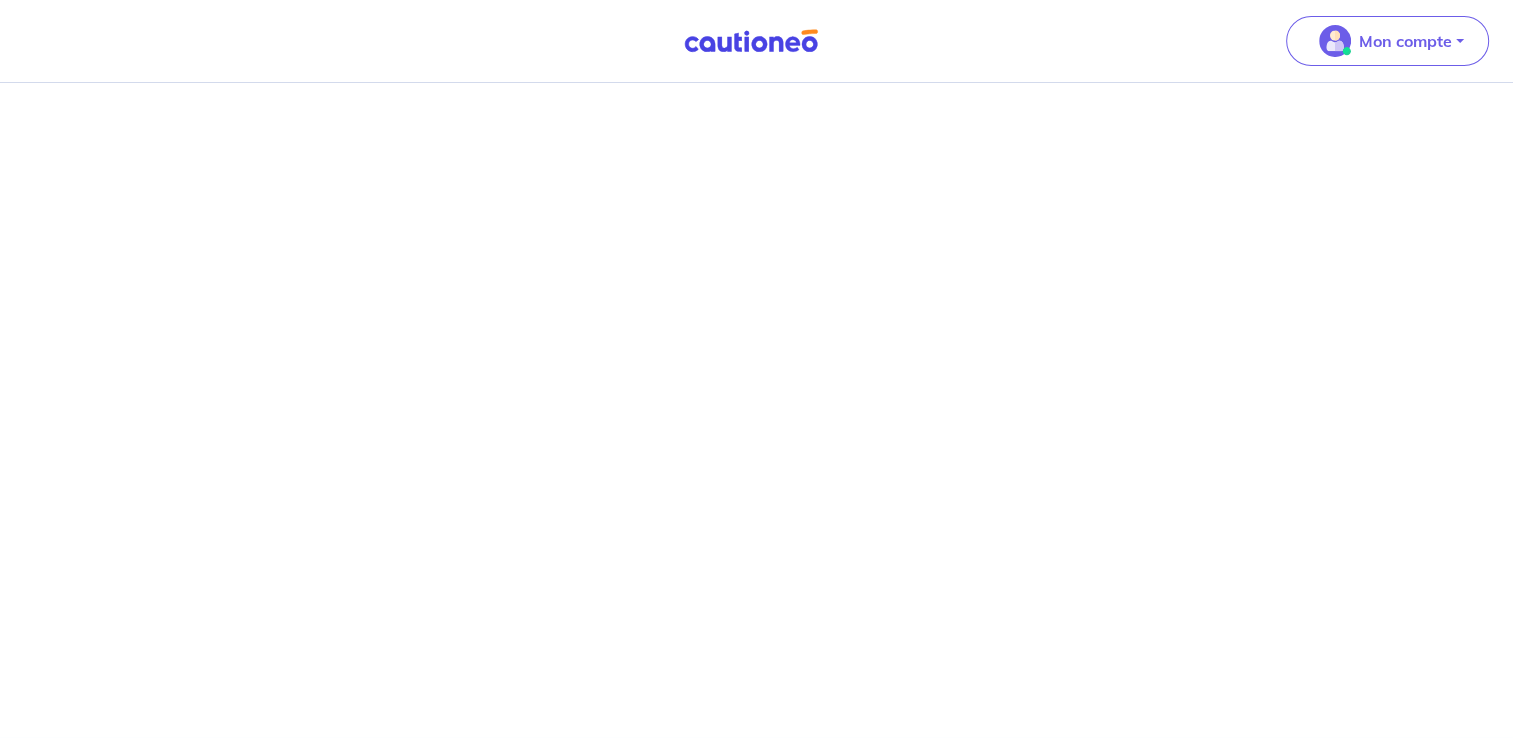 scroll, scrollTop: 0, scrollLeft: 0, axis: both 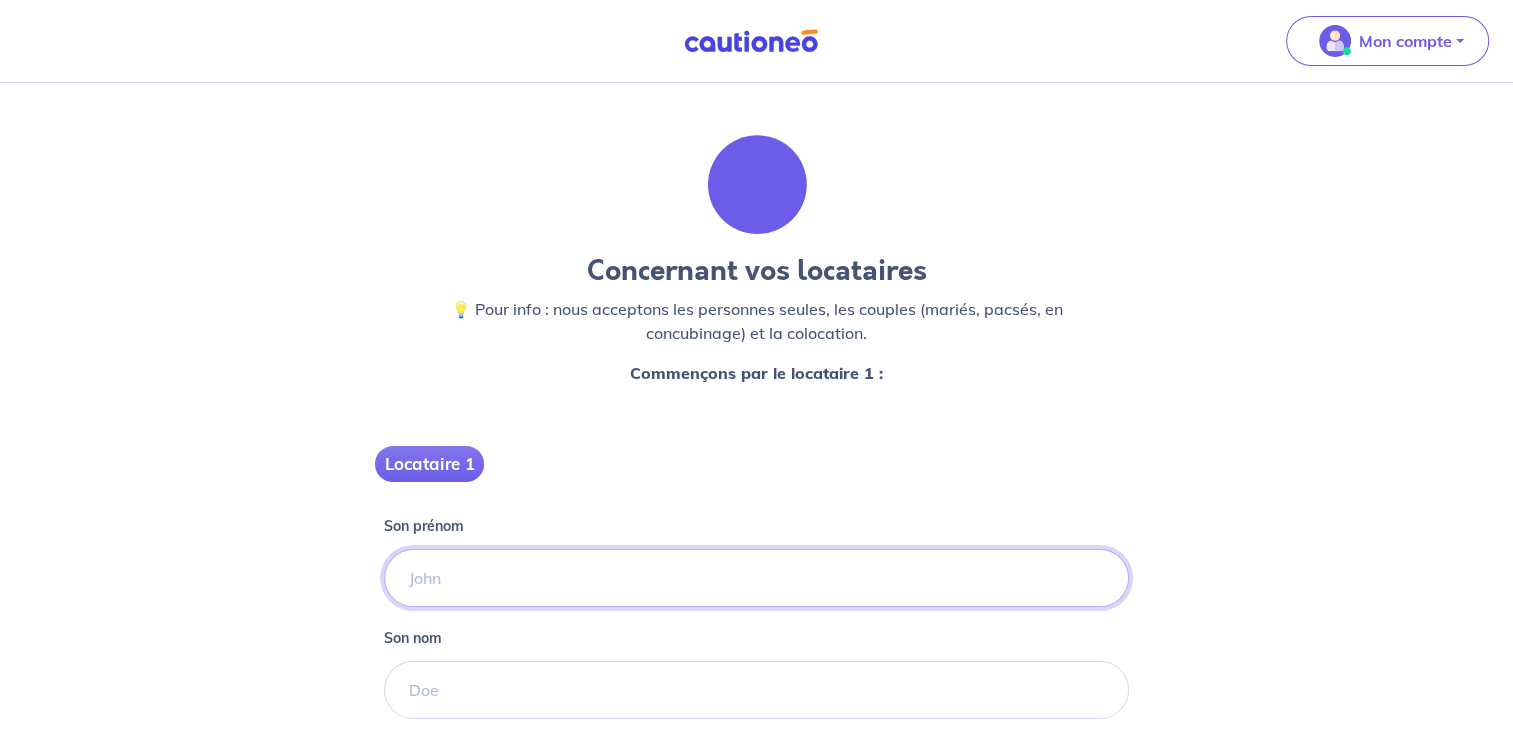 click on "Son prénom" at bounding box center [756, 578] 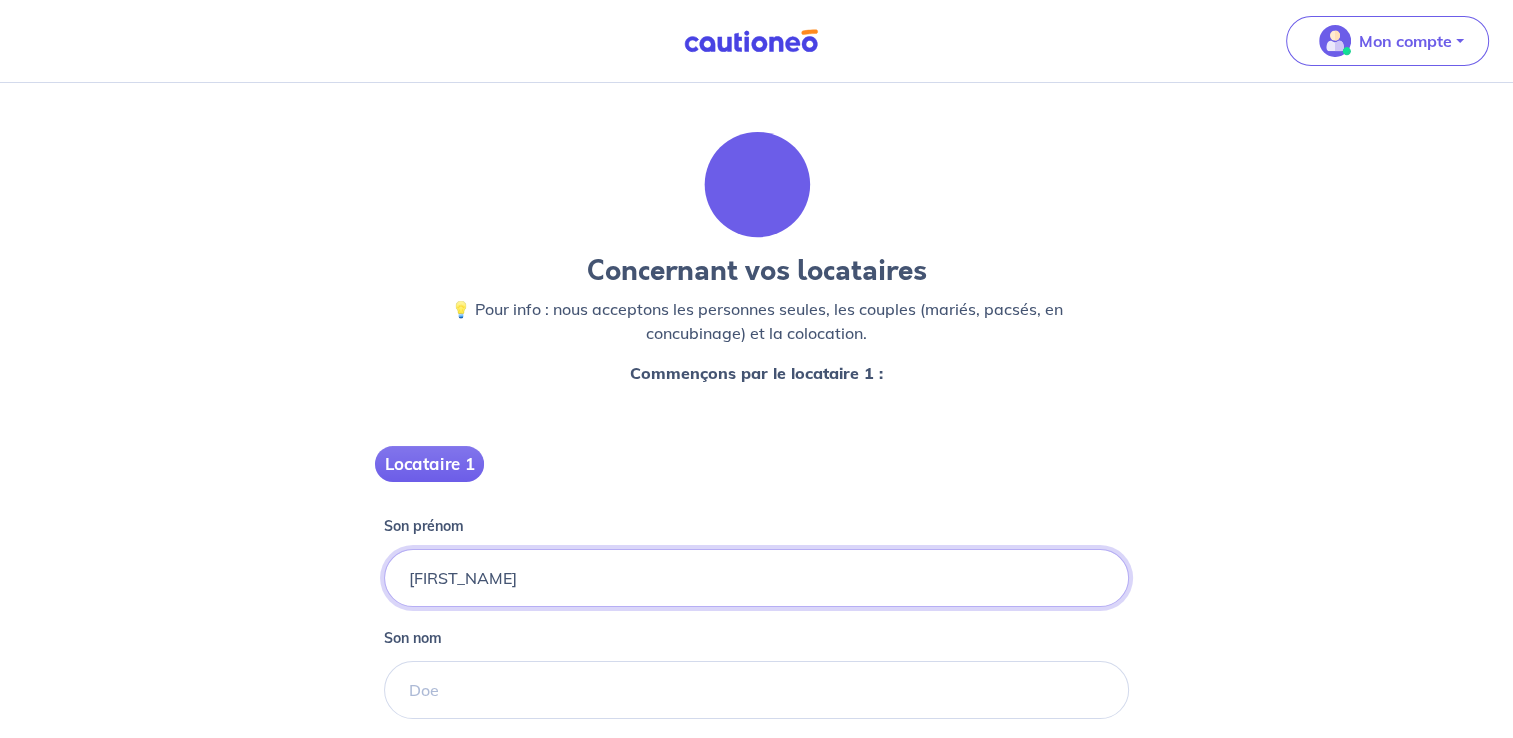 type on "[FIRST_NAME]" 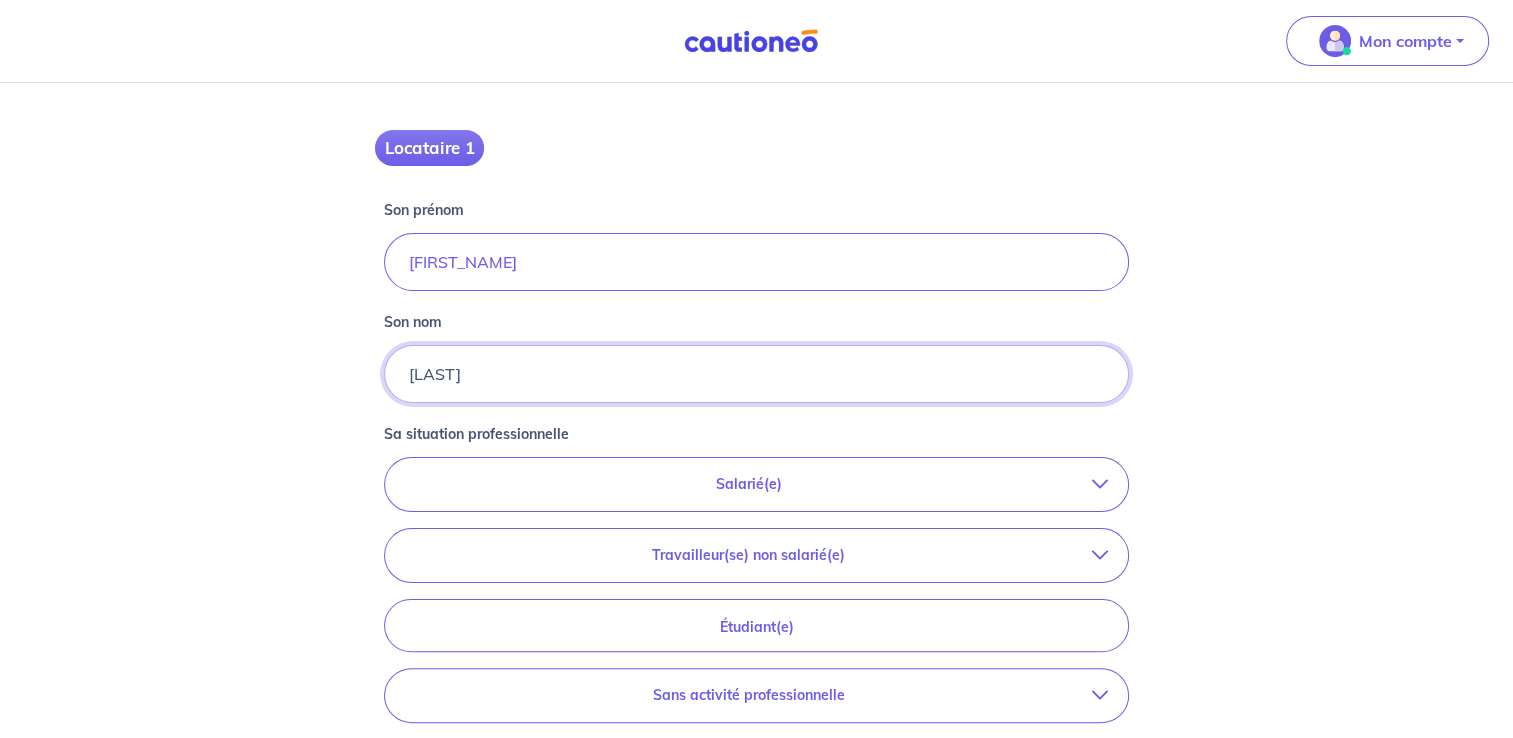 scroll, scrollTop: 324, scrollLeft: 0, axis: vertical 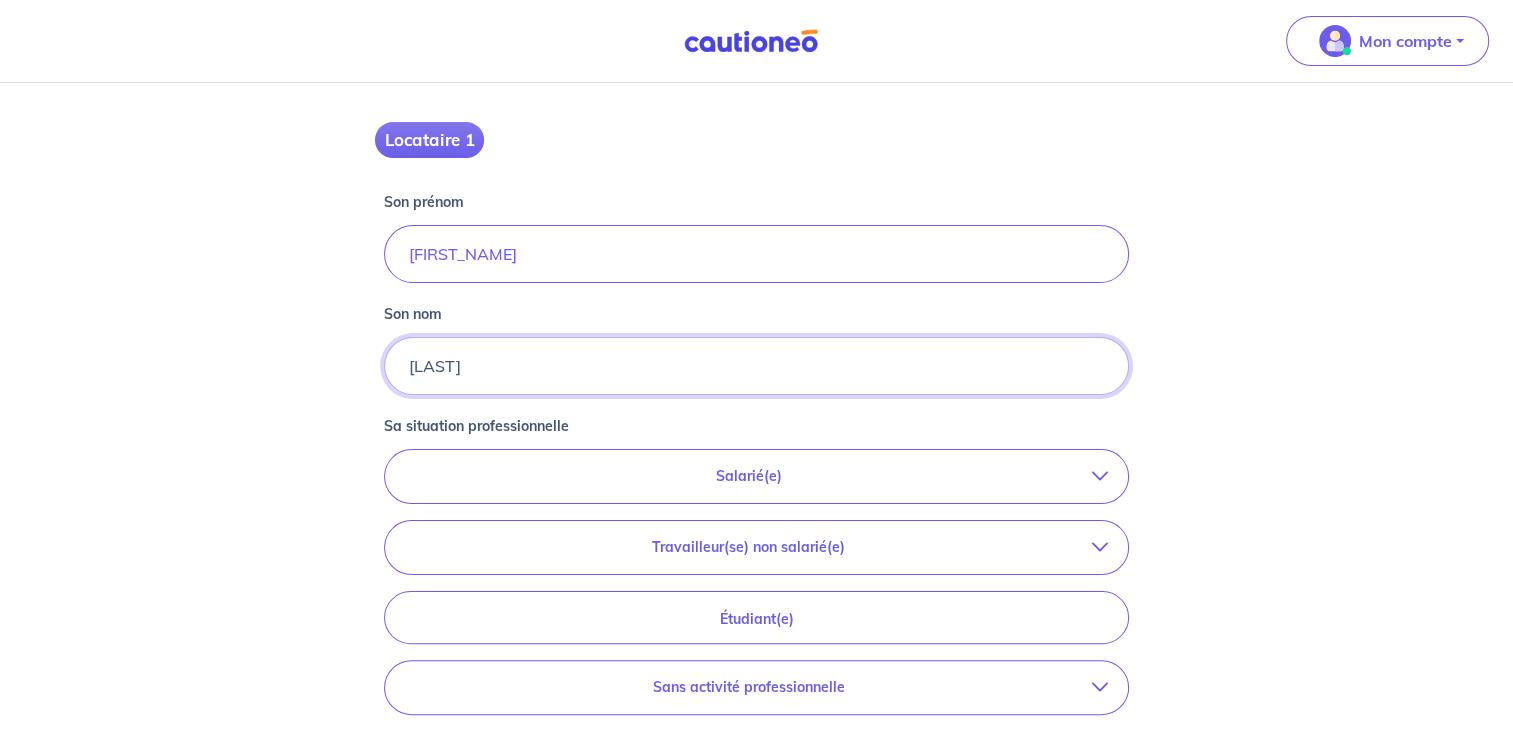 type on "[LAST]" 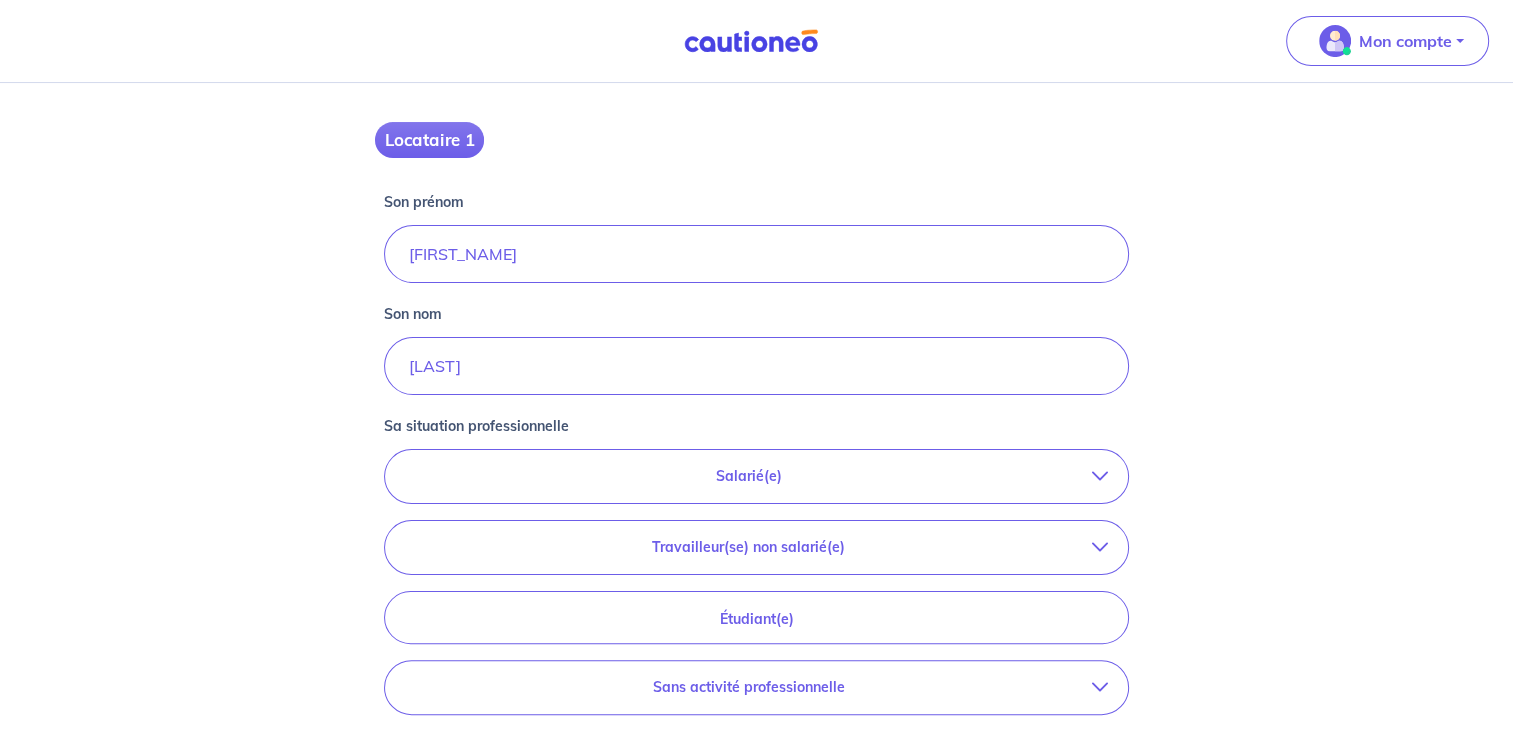 click on "Salarié(e)" at bounding box center [748, 476] 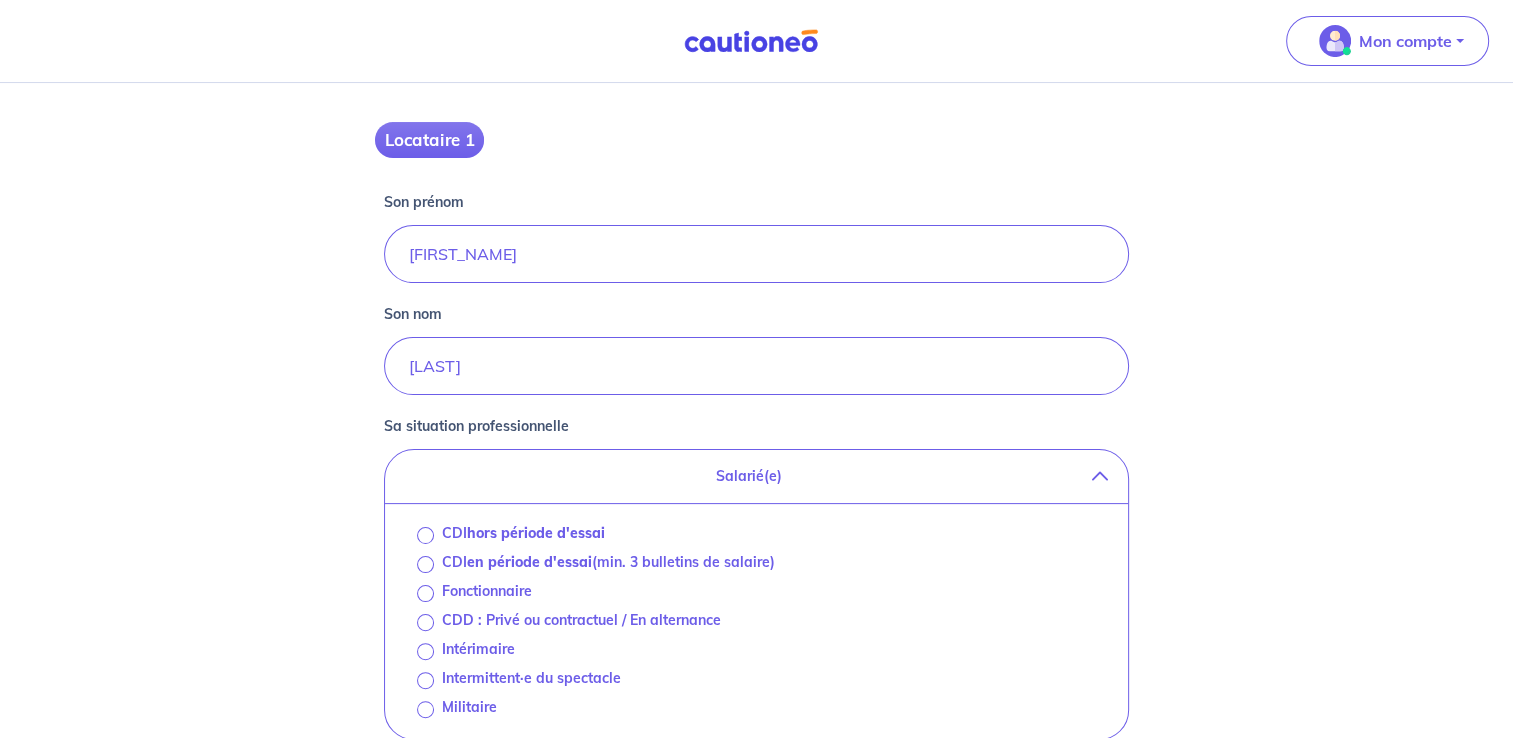 click on "hors période d'essai" at bounding box center [536, 533] 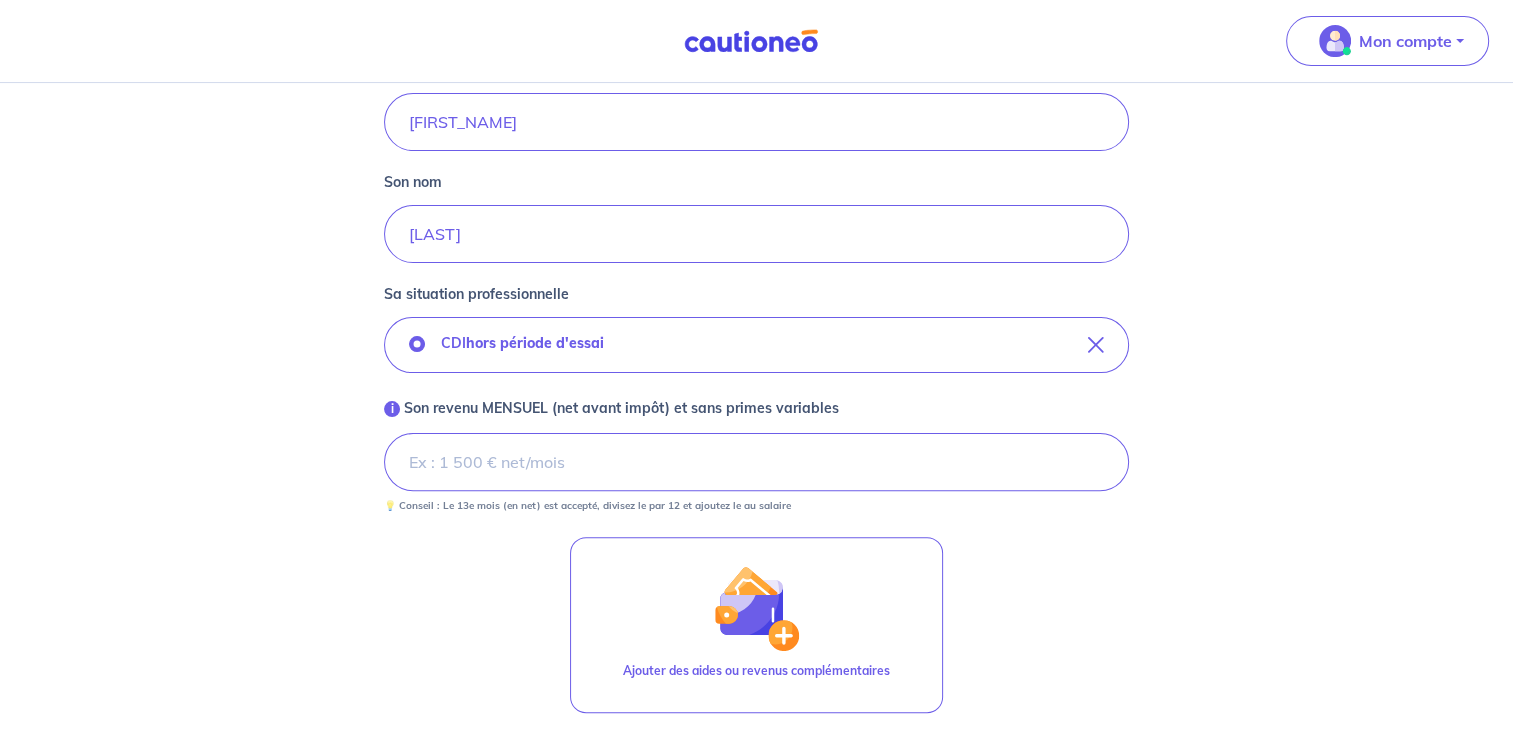 scroll, scrollTop: 580, scrollLeft: 0, axis: vertical 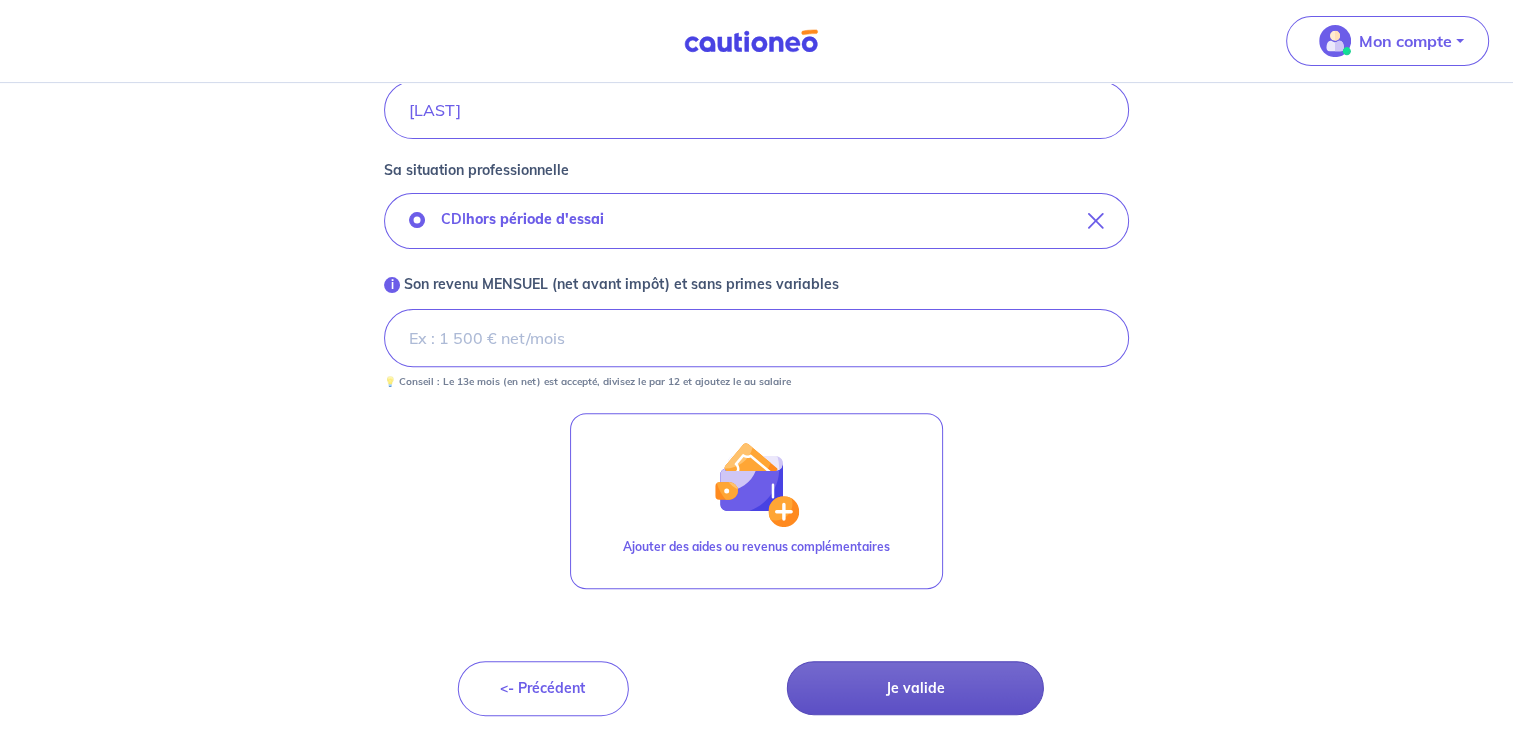 click on "Je valide" at bounding box center (915, 688) 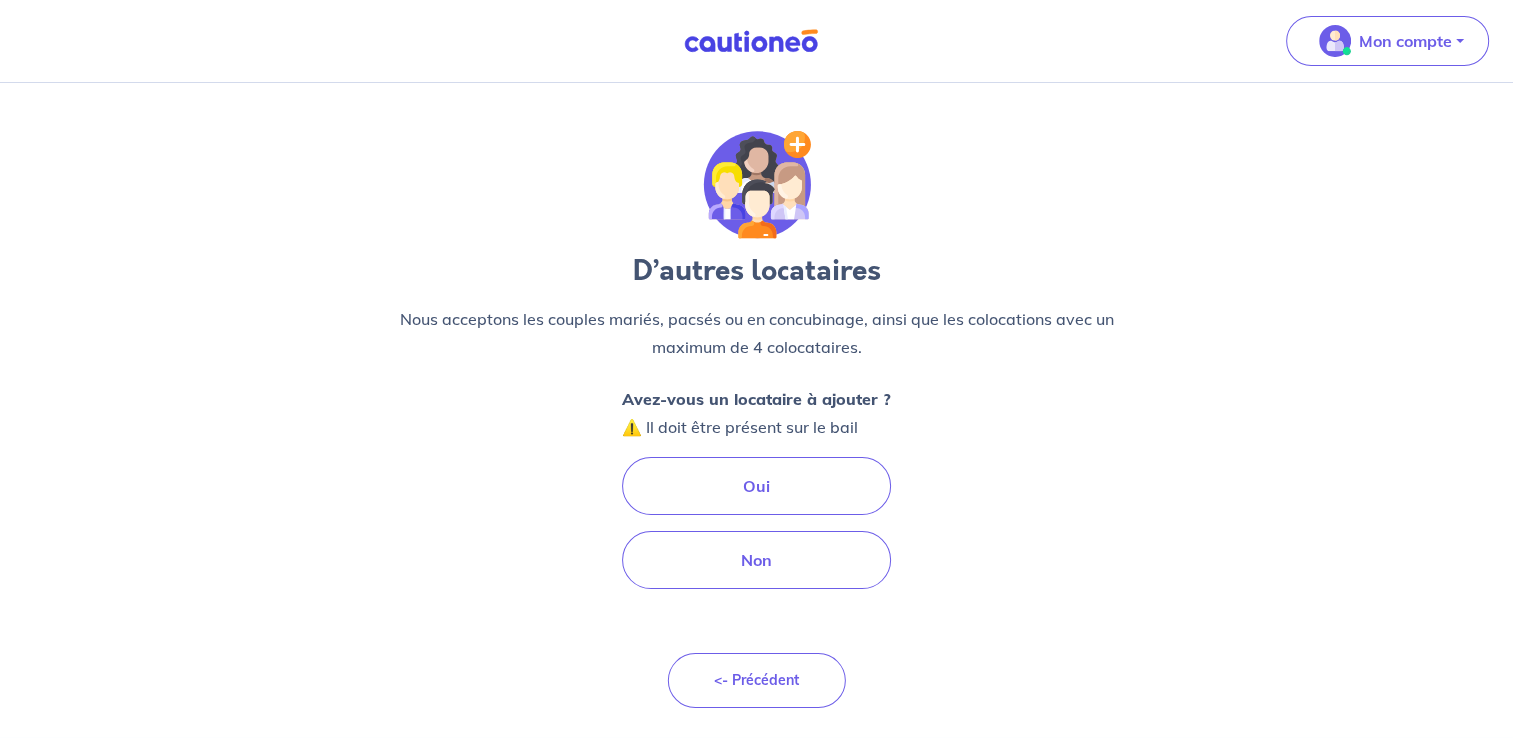 scroll, scrollTop: 0, scrollLeft: 0, axis: both 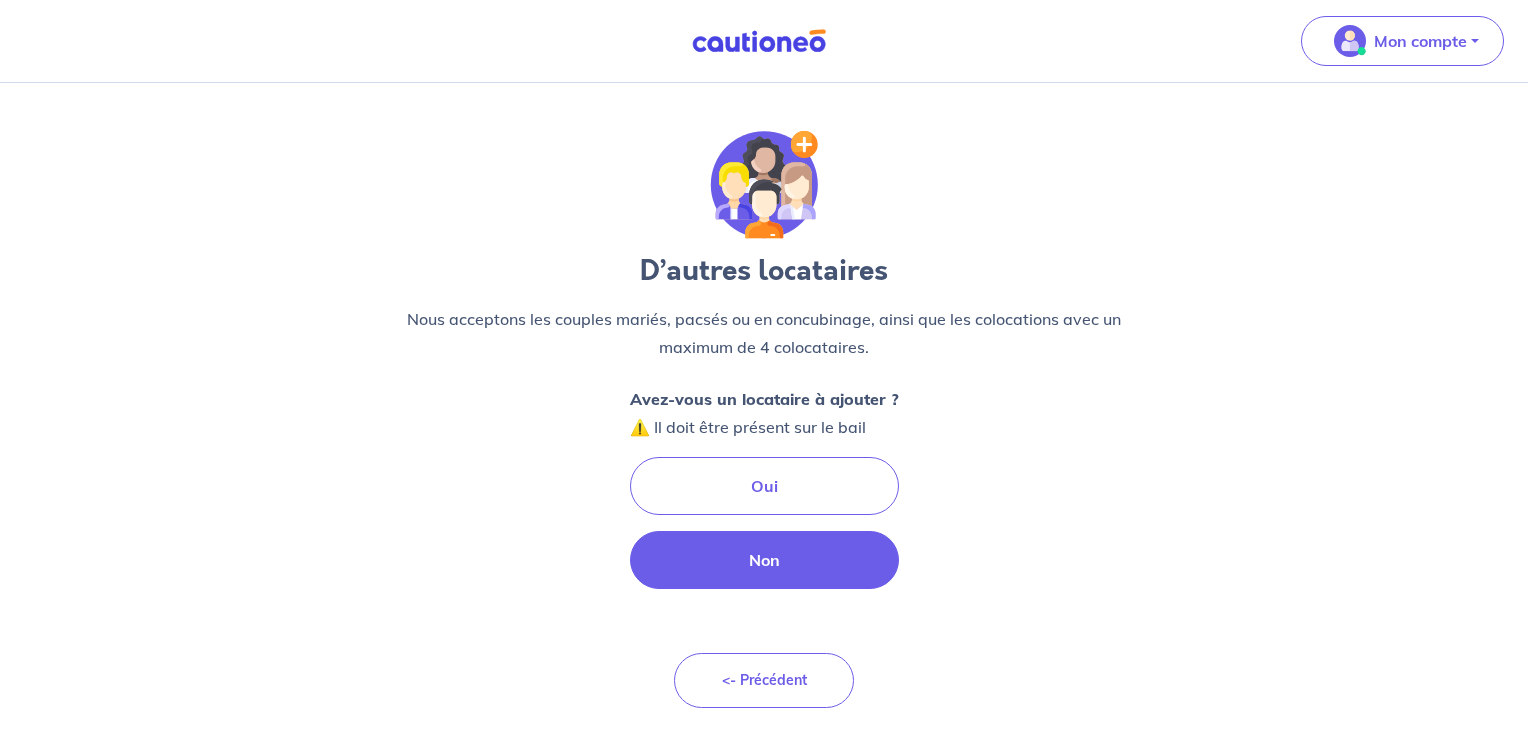 click on "Non" at bounding box center (764, 560) 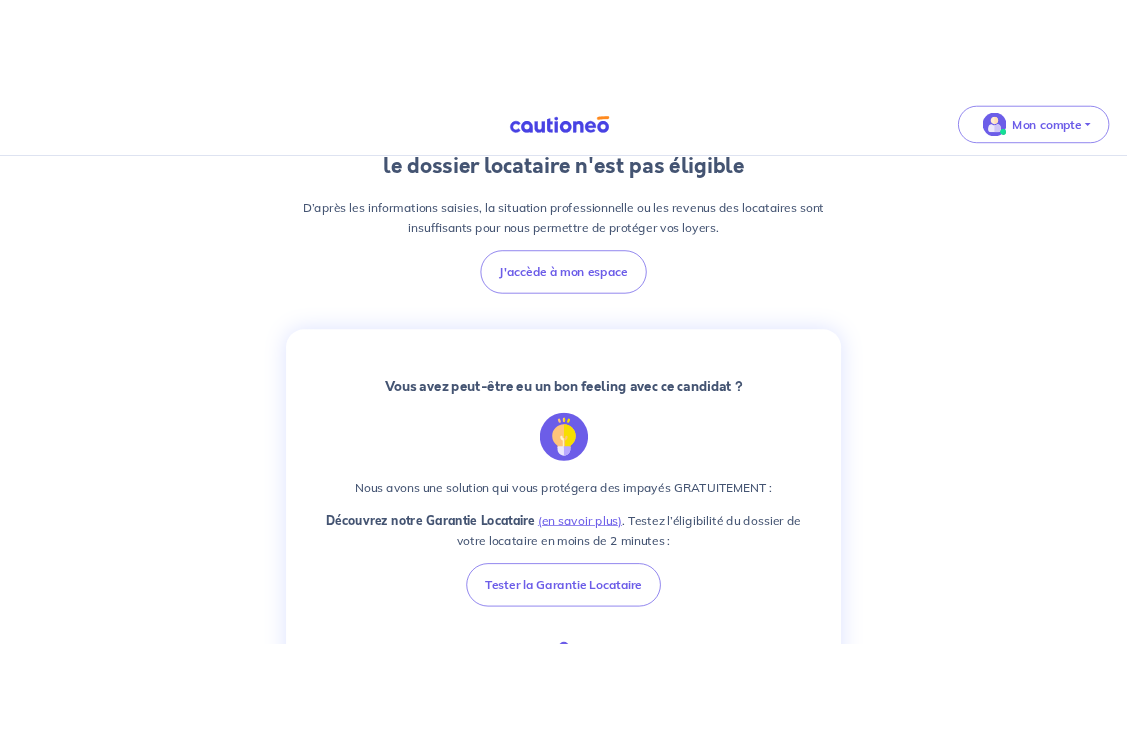scroll, scrollTop: 0, scrollLeft: 0, axis: both 